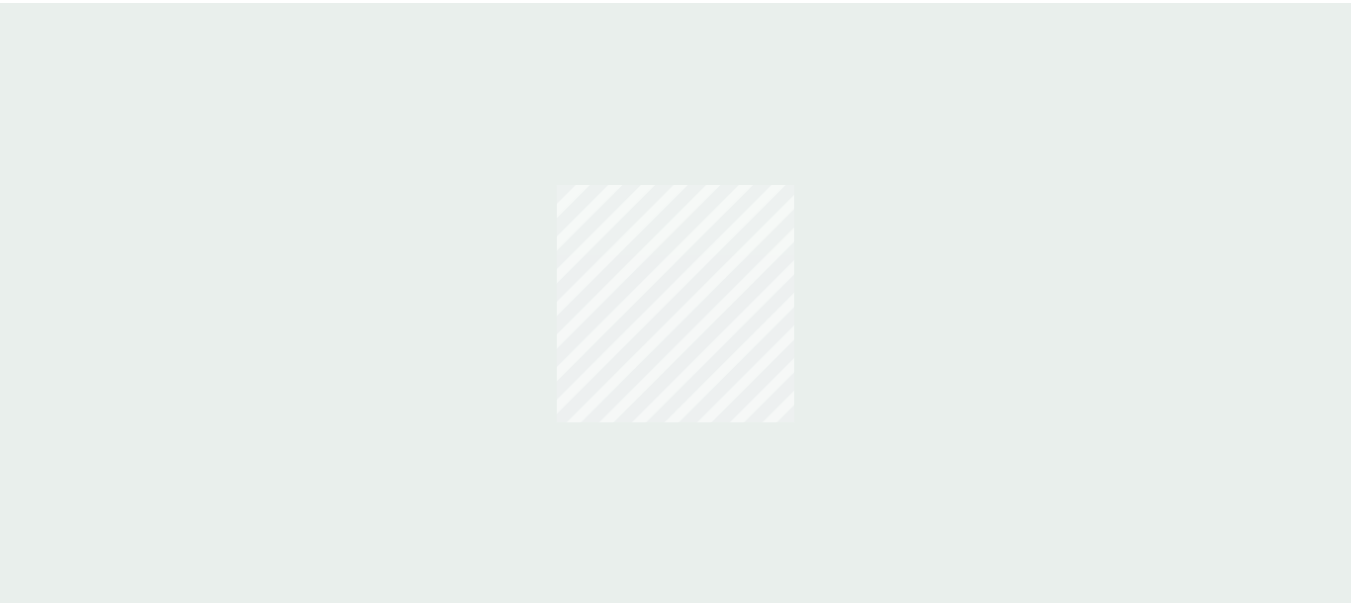scroll, scrollTop: 0, scrollLeft: 0, axis: both 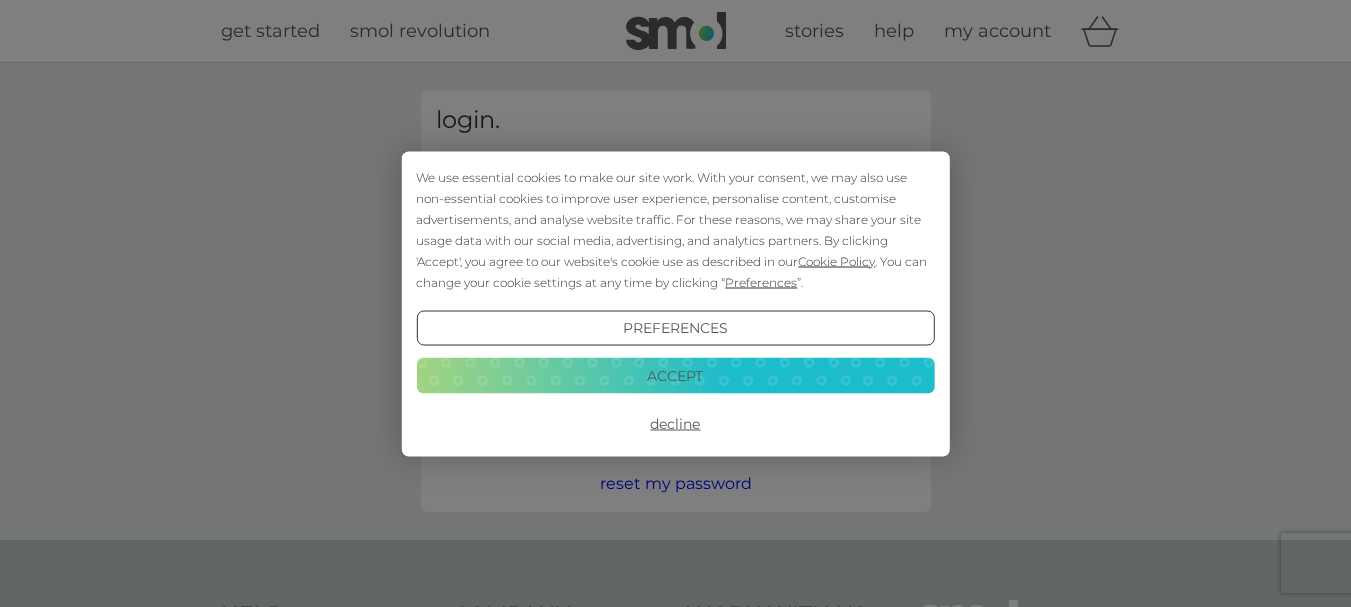 click on "Accept" at bounding box center [675, 376] 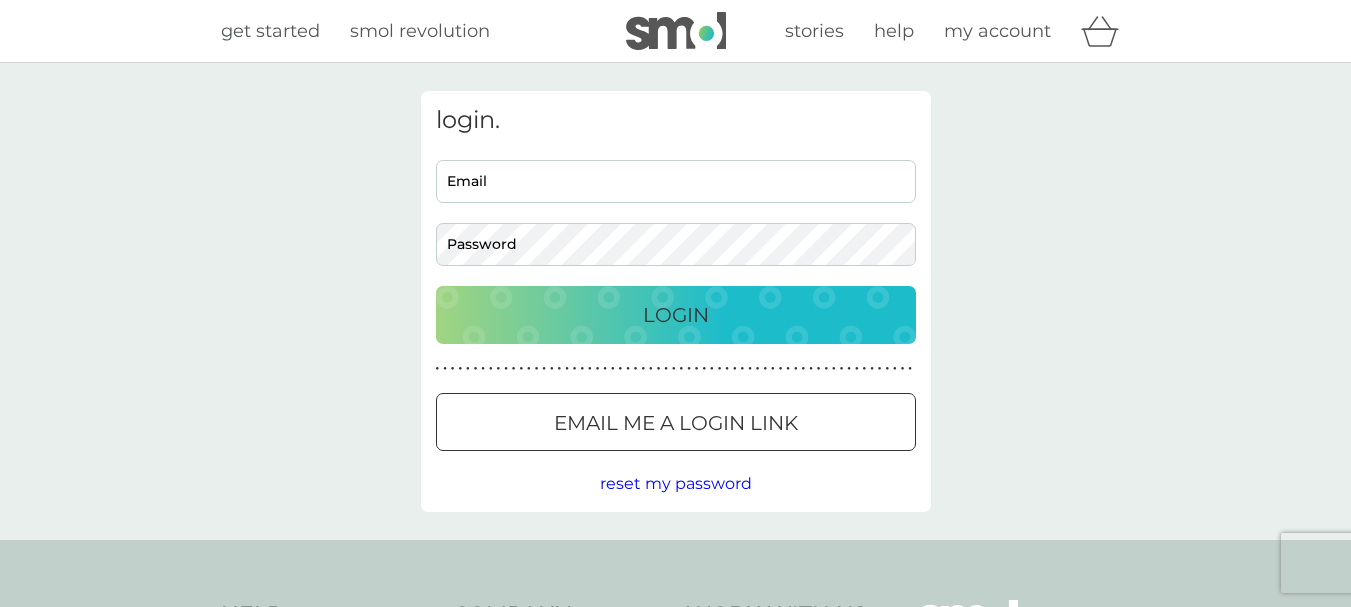 click on "Email" at bounding box center [676, 181] 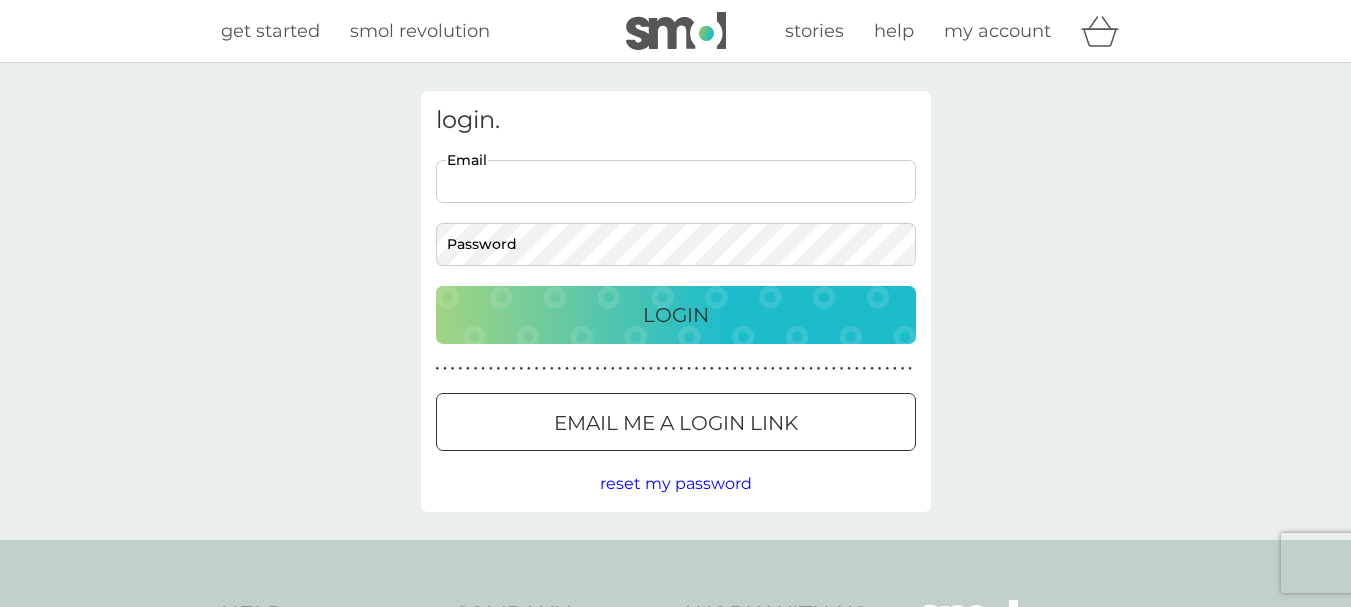 scroll, scrollTop: 0, scrollLeft: 0, axis: both 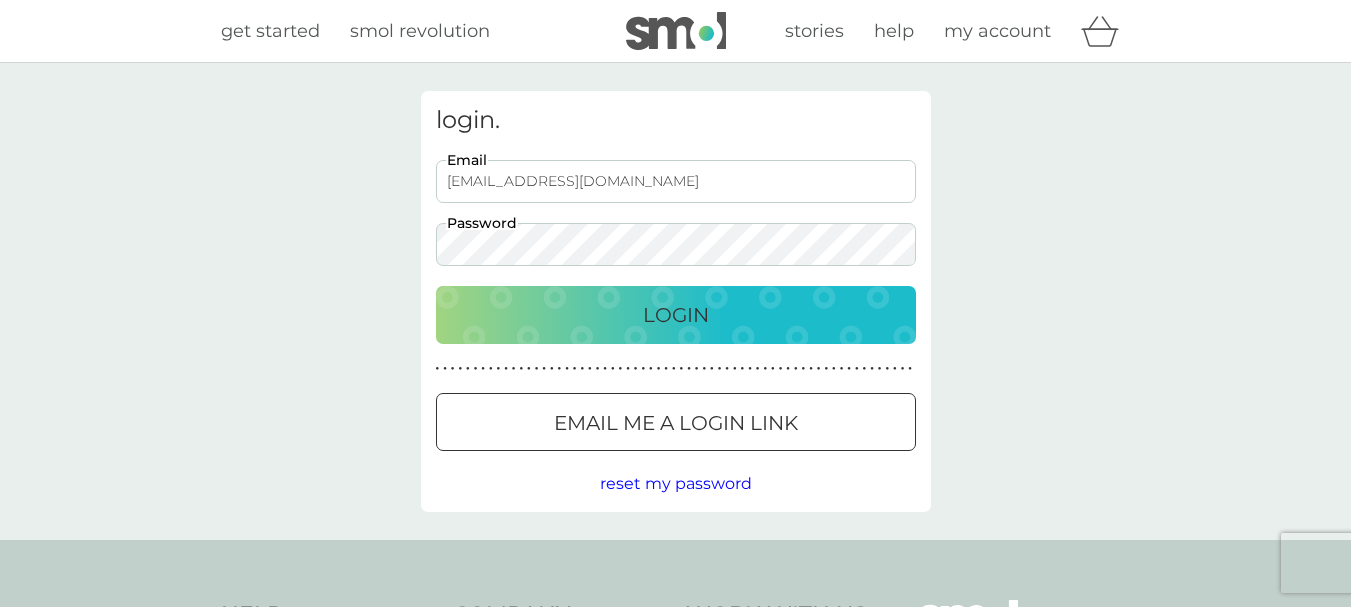 click on "Login" at bounding box center [676, 315] 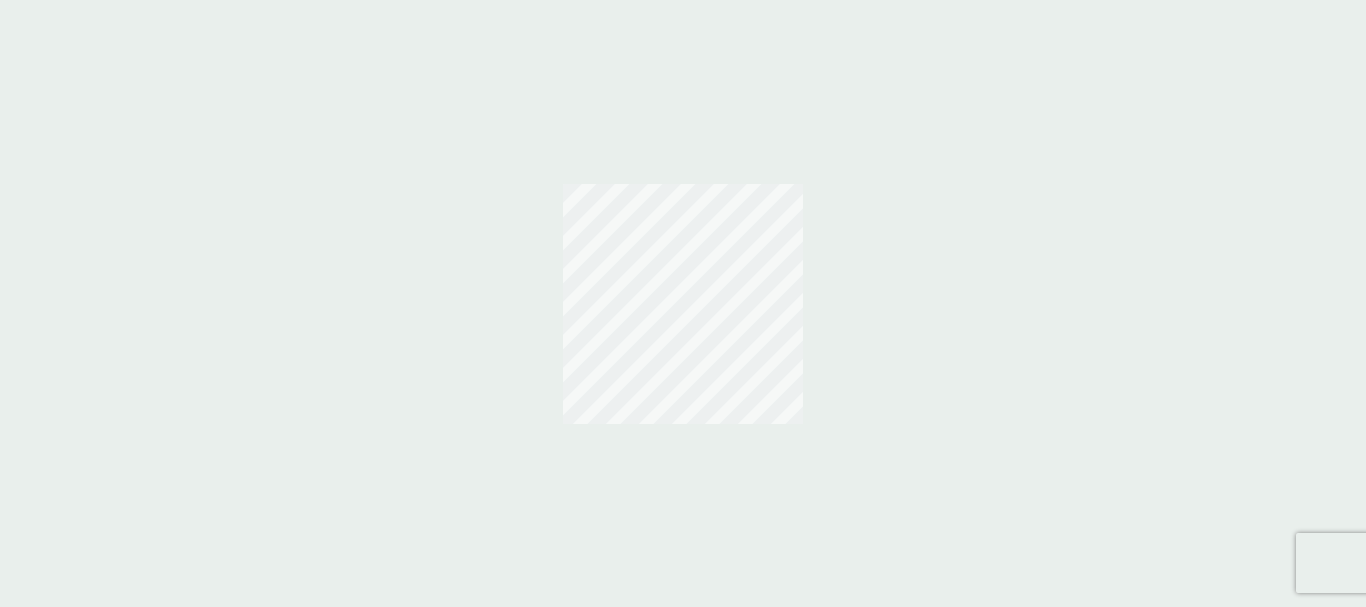 scroll, scrollTop: 0, scrollLeft: 0, axis: both 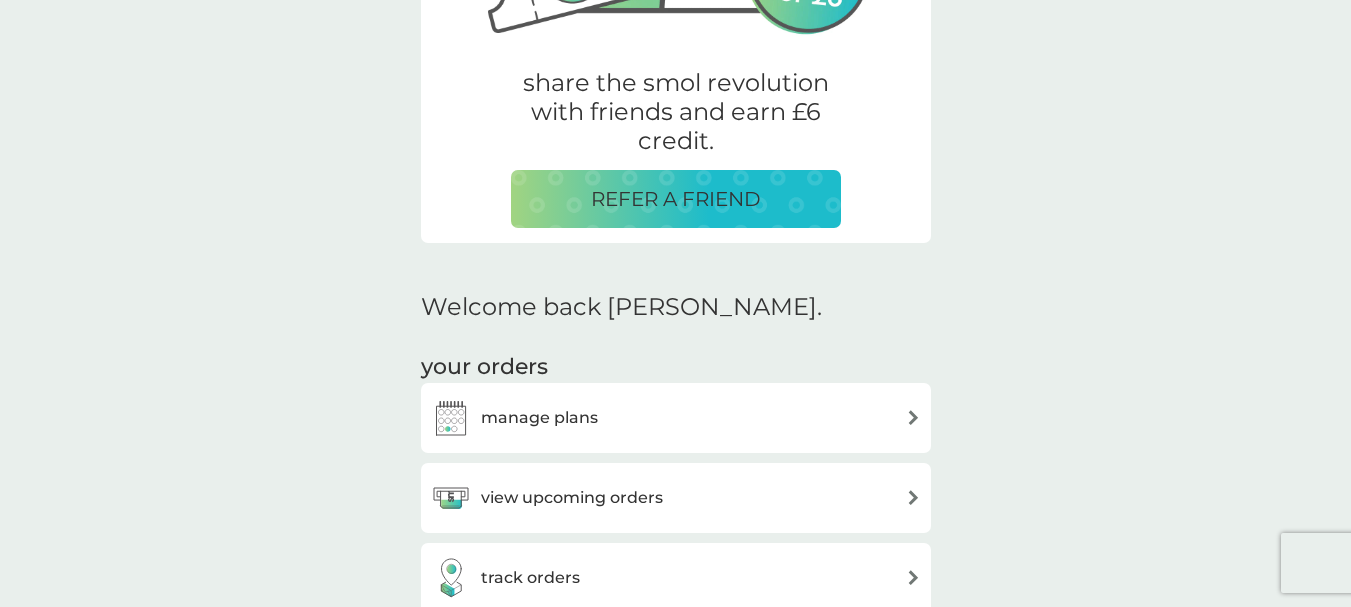 click on "manage plans" at bounding box center [676, 418] 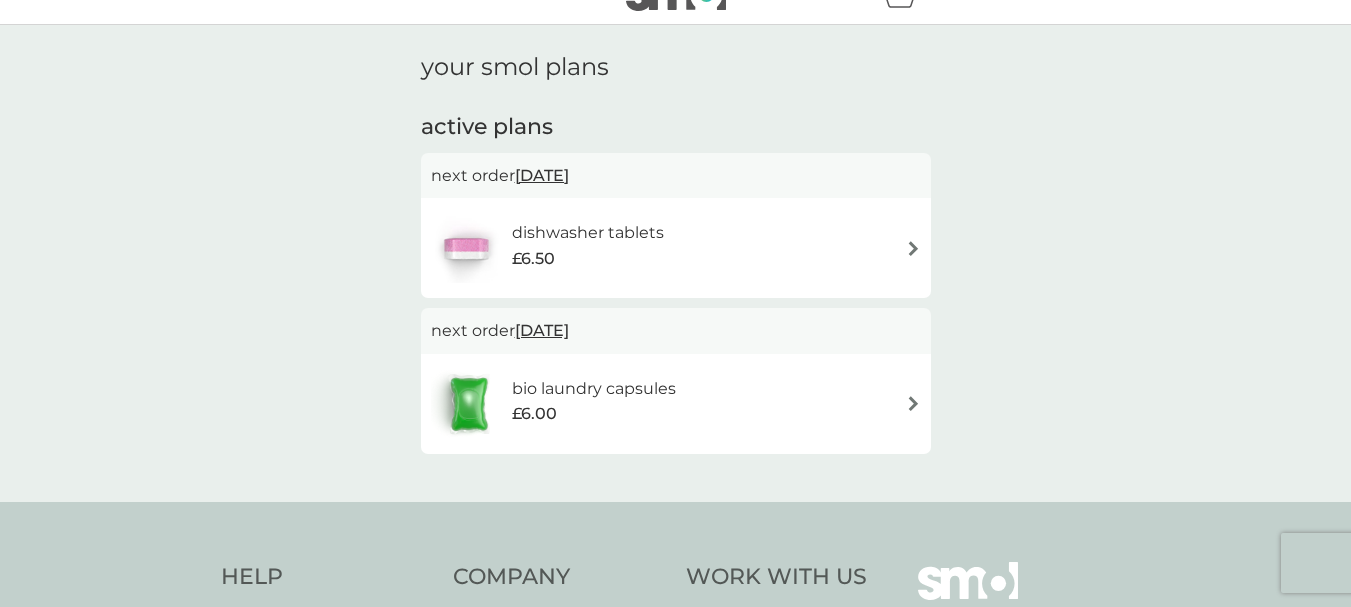 scroll, scrollTop: 54, scrollLeft: 0, axis: vertical 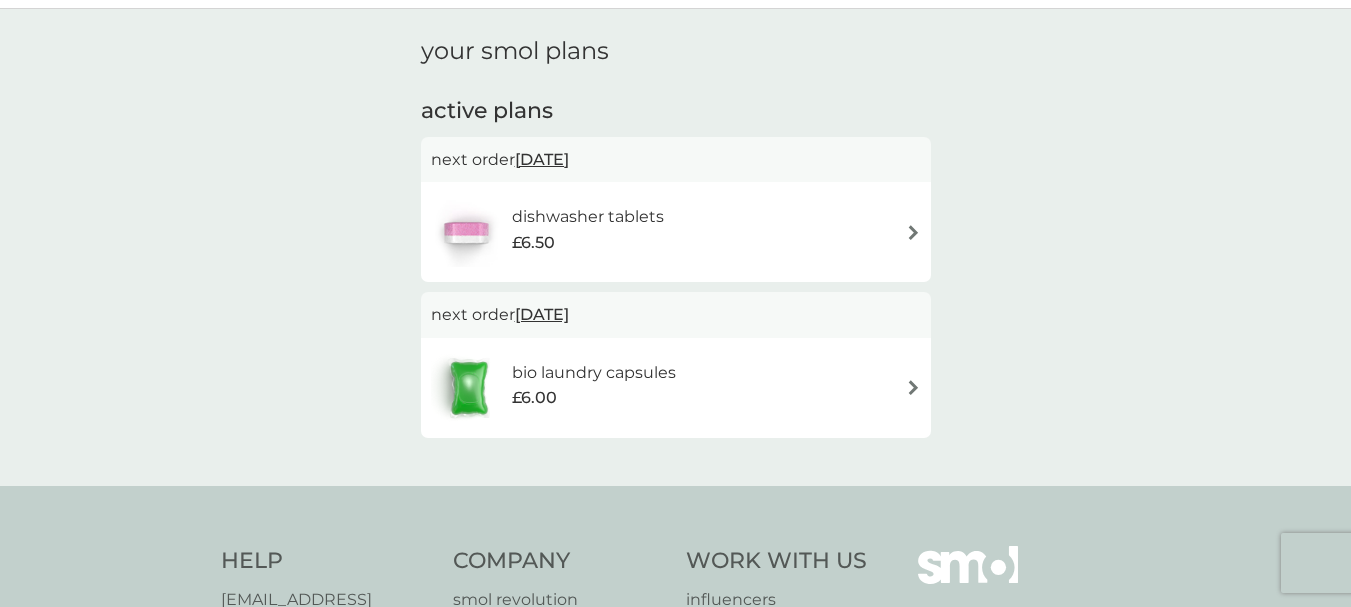 click at bounding box center (913, 232) 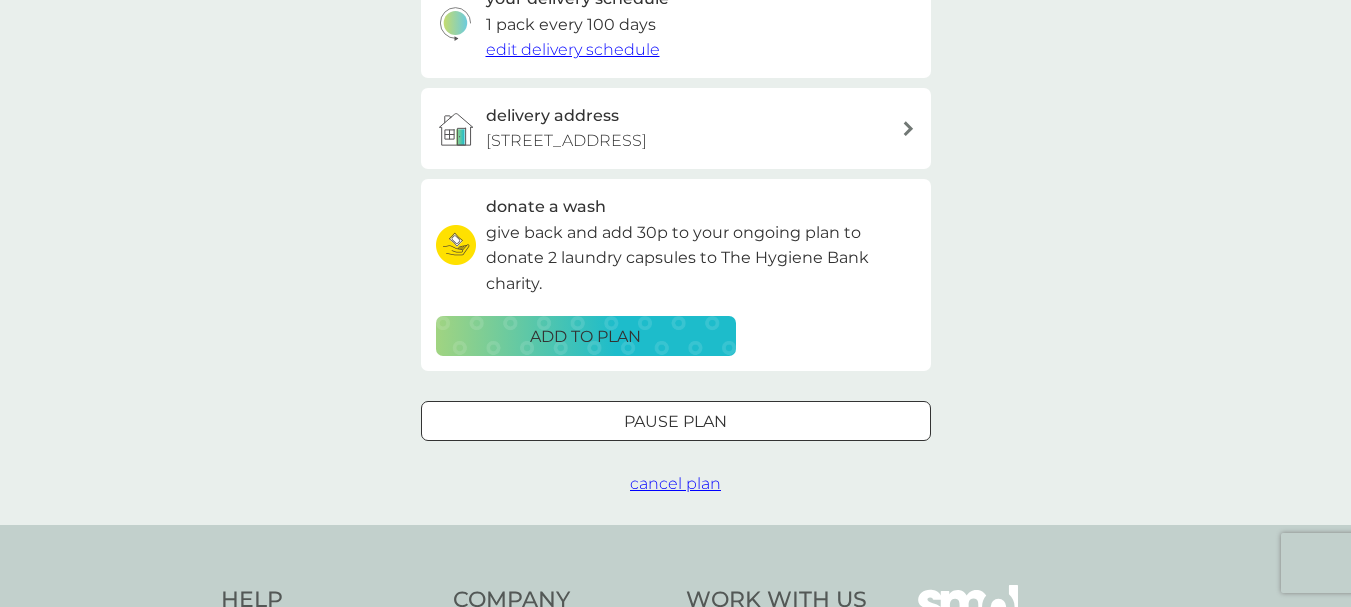 scroll, scrollTop: 551, scrollLeft: 0, axis: vertical 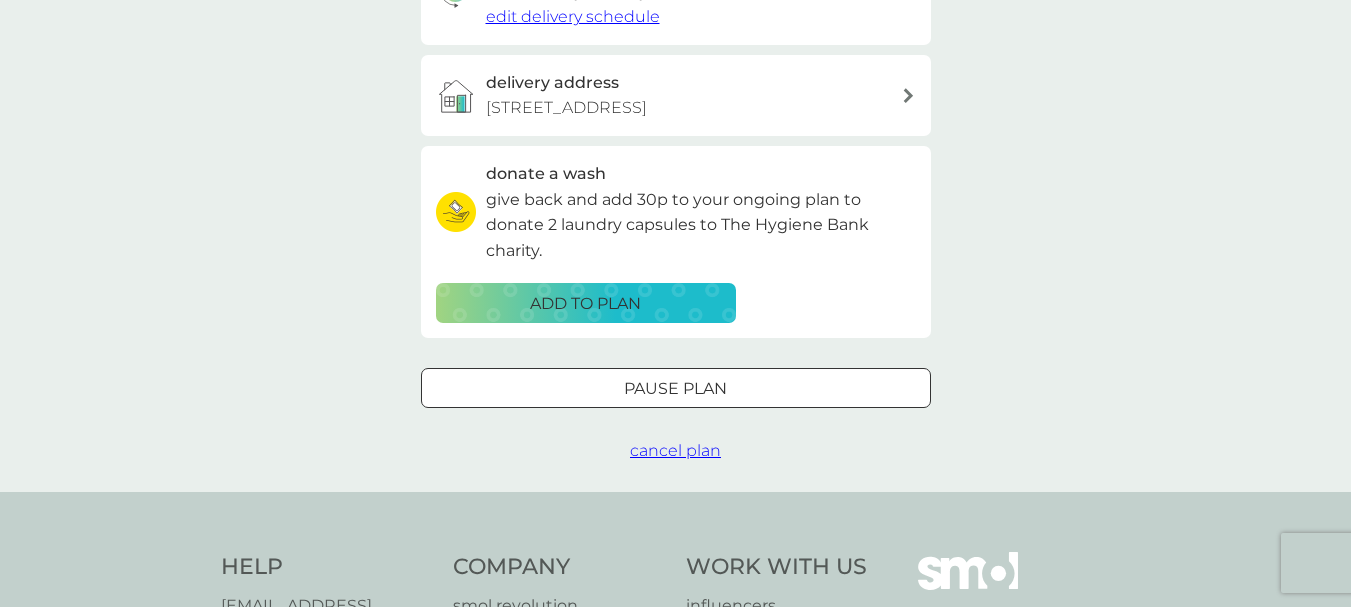click on "cancel plan" at bounding box center [675, 450] 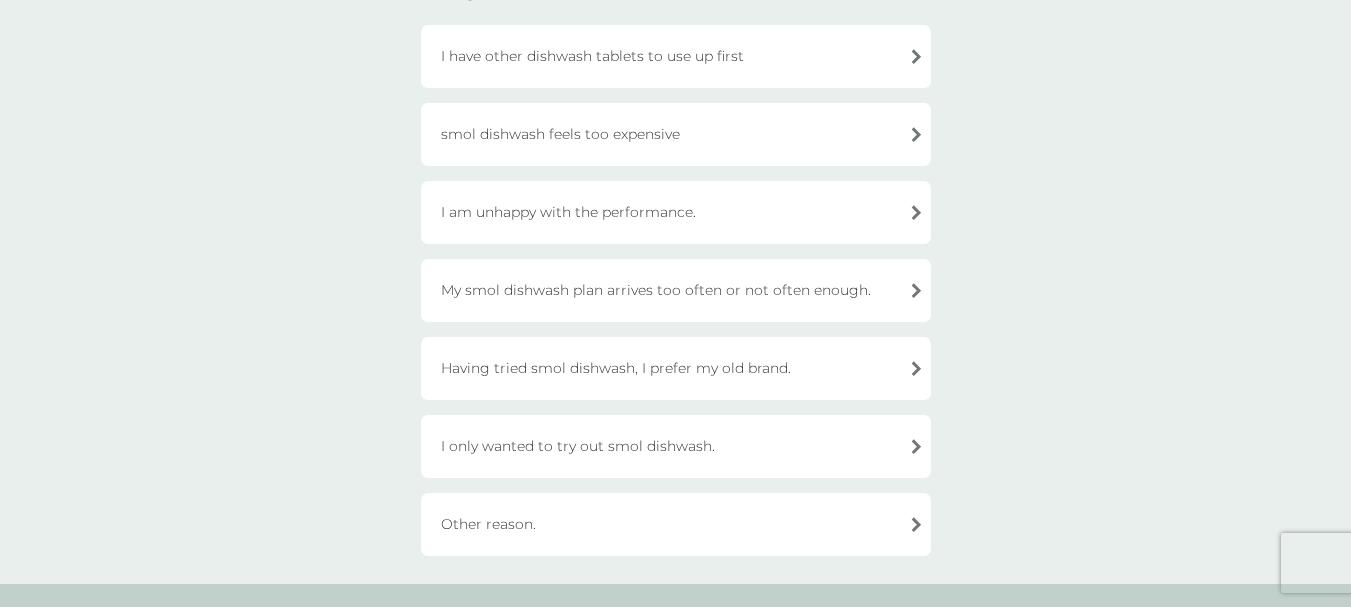 scroll, scrollTop: 208, scrollLeft: 0, axis: vertical 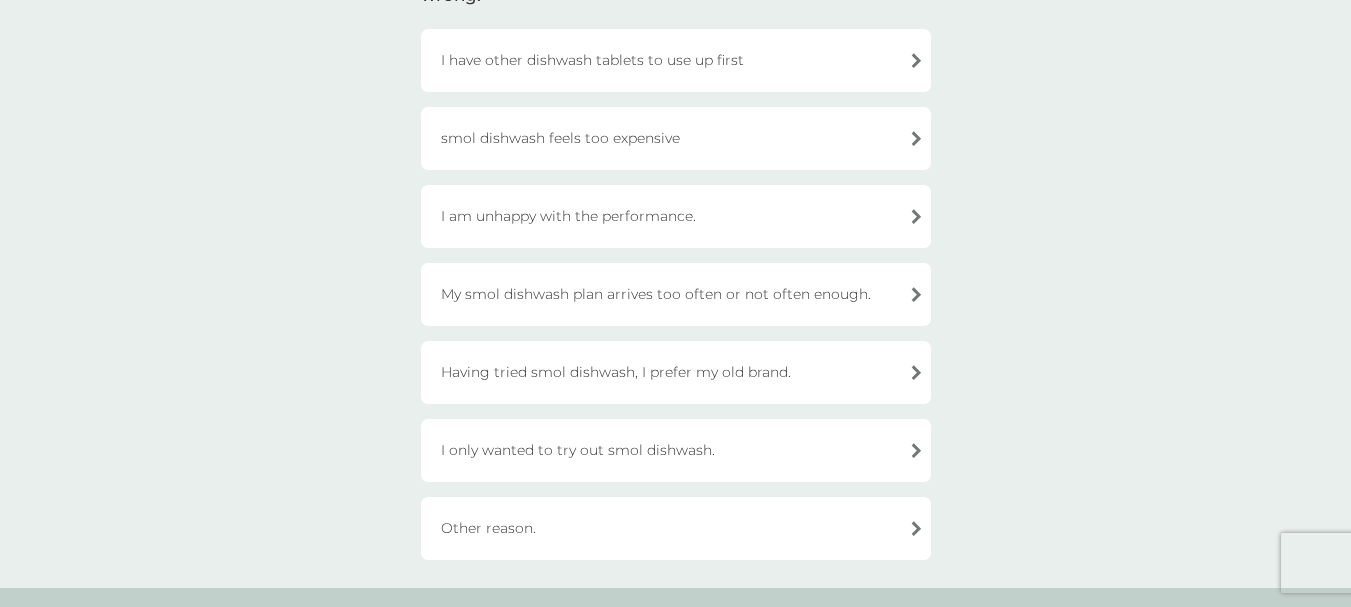 click on "Other reason." at bounding box center [676, 528] 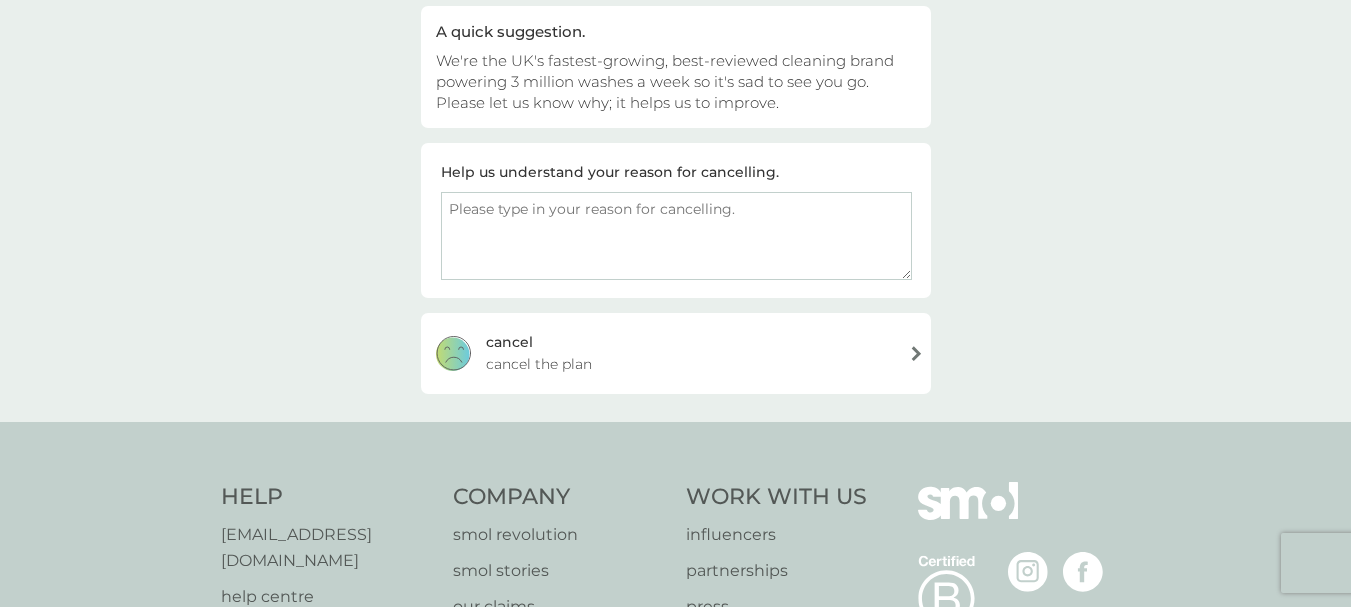 click at bounding box center (676, 236) 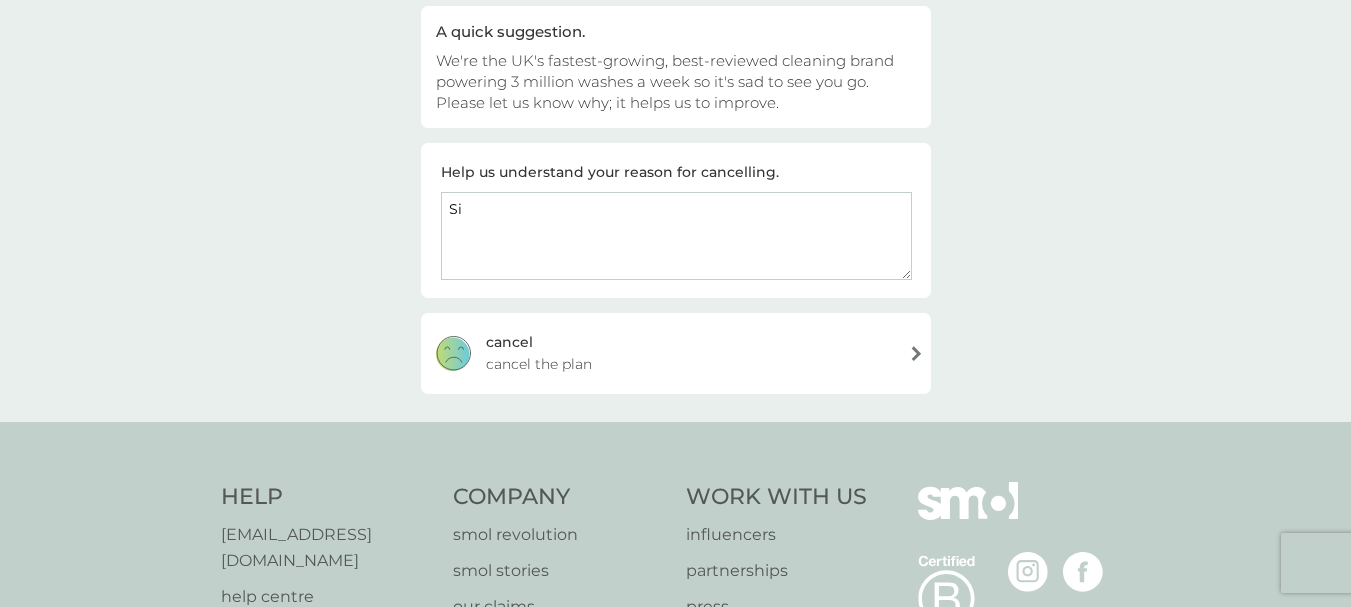 type on "S" 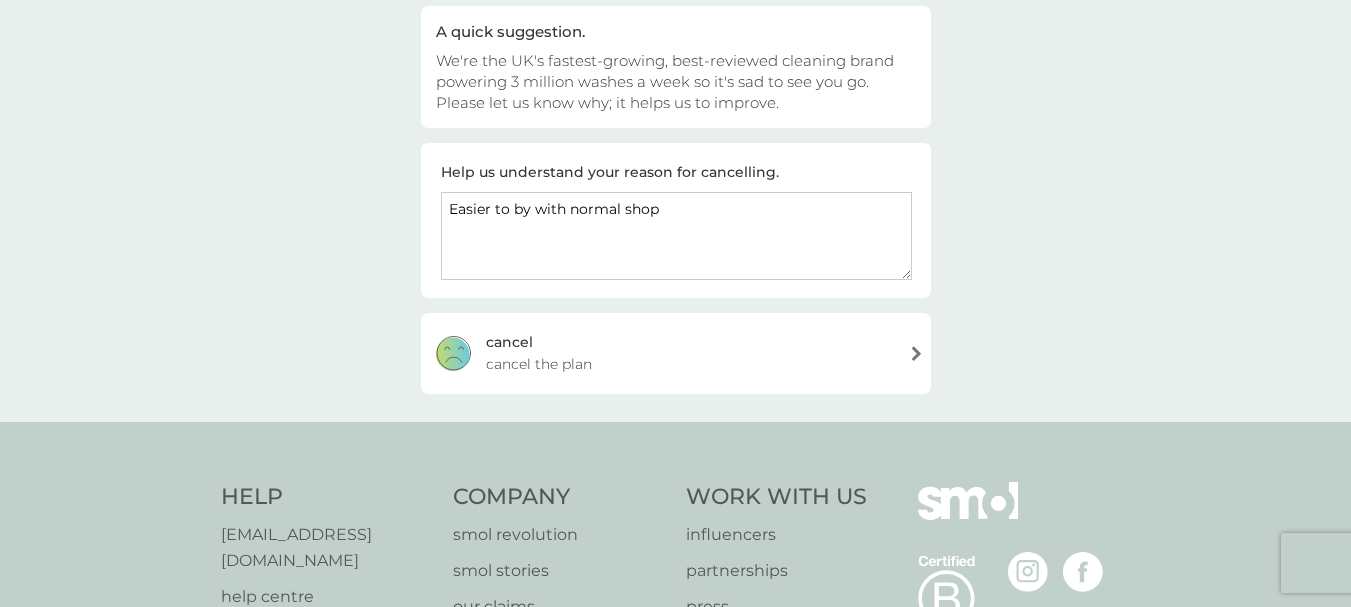 type on "Easier to by with normal shop" 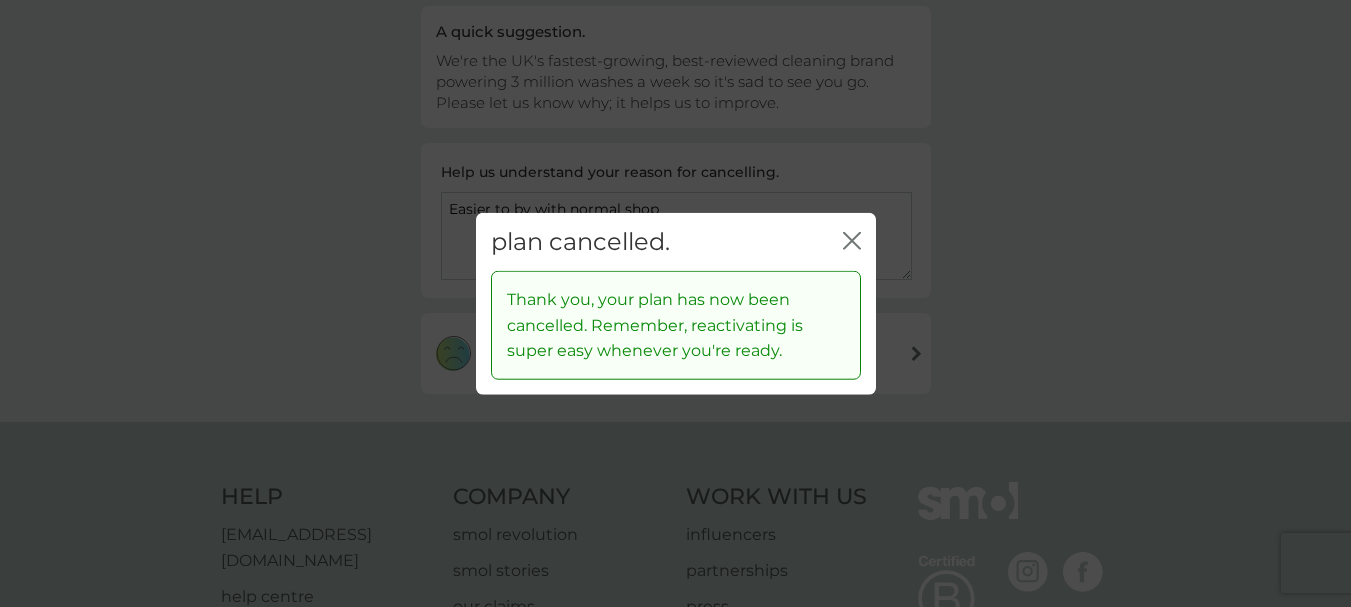 click 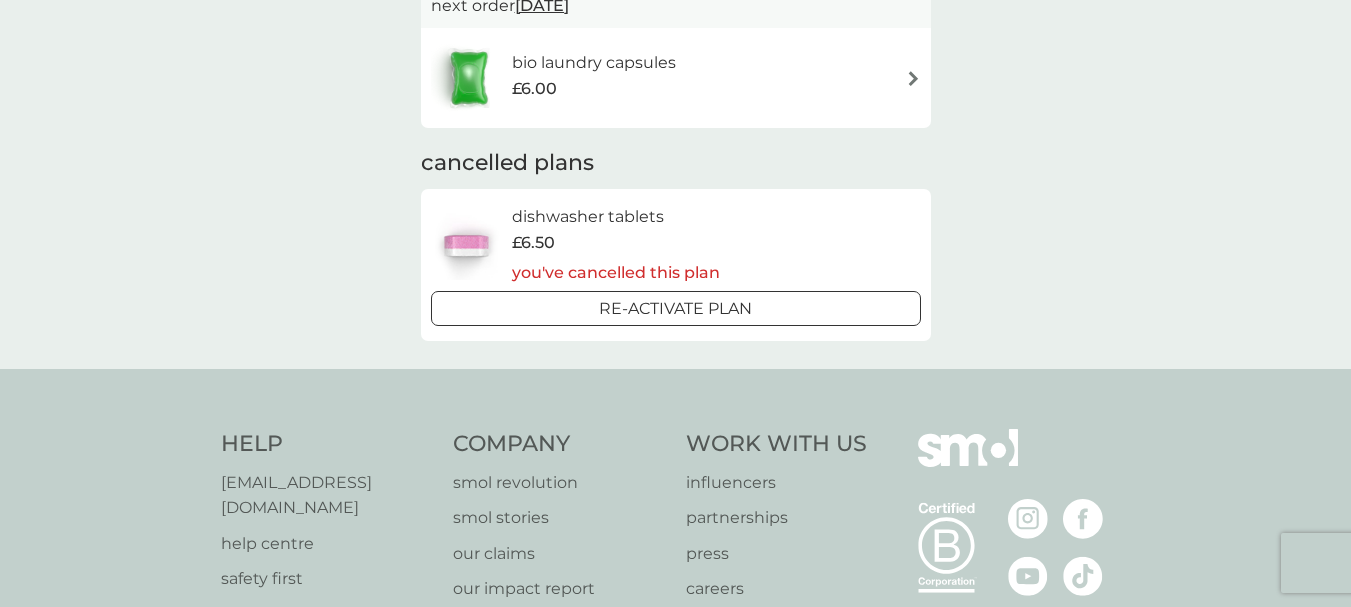 scroll, scrollTop: 0, scrollLeft: 0, axis: both 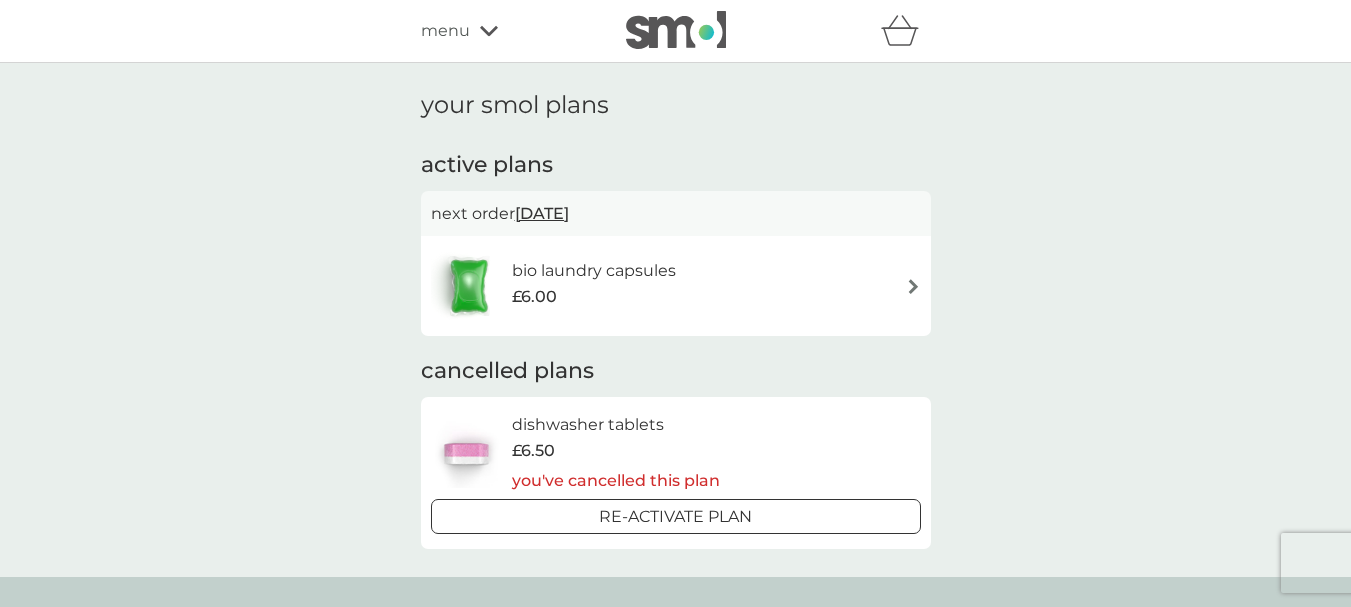 click at bounding box center [913, 286] 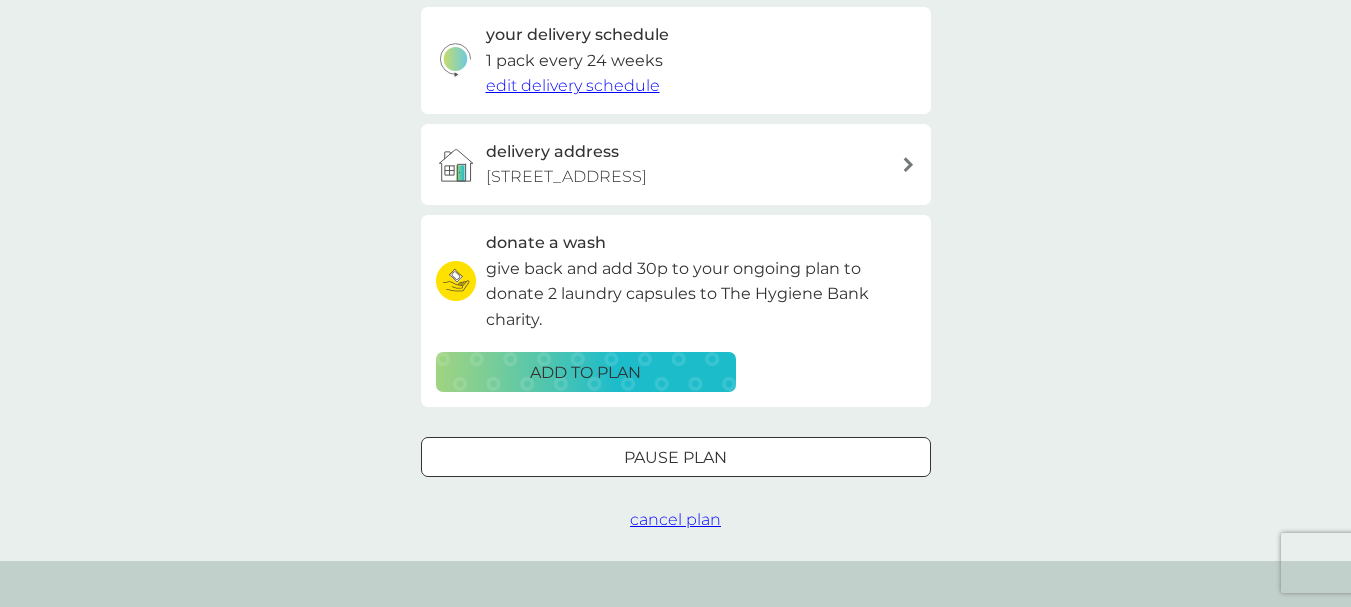 scroll, scrollTop: 536, scrollLeft: 0, axis: vertical 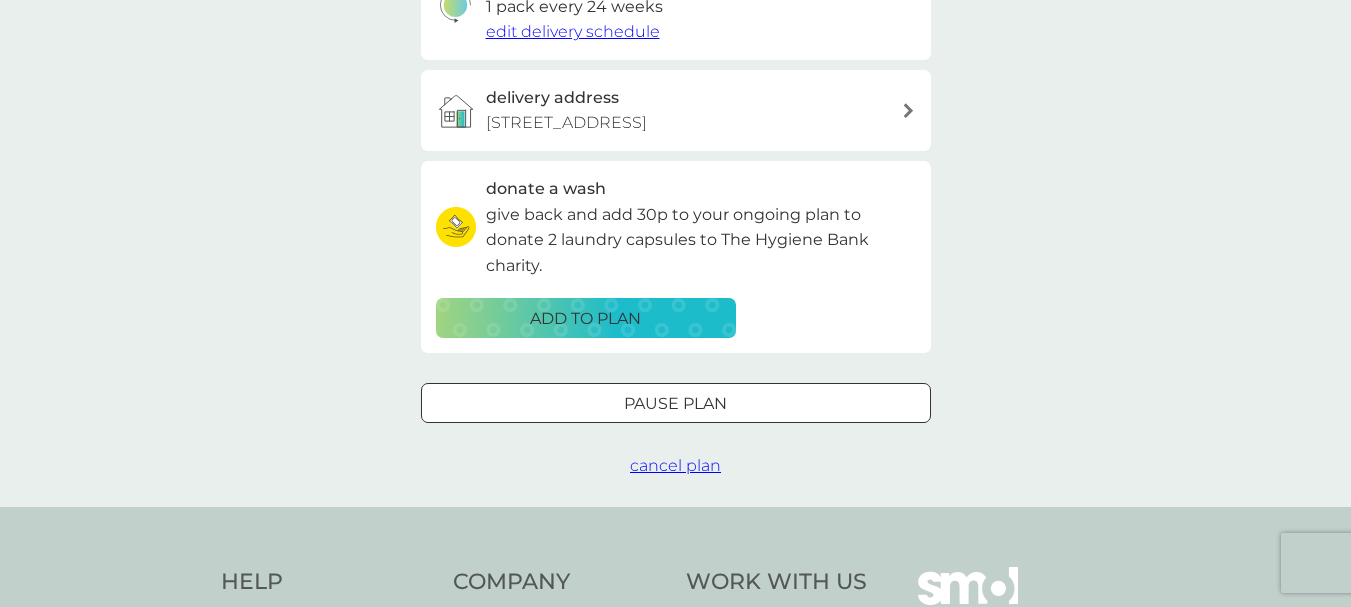 click on "cancel plan" at bounding box center (675, 465) 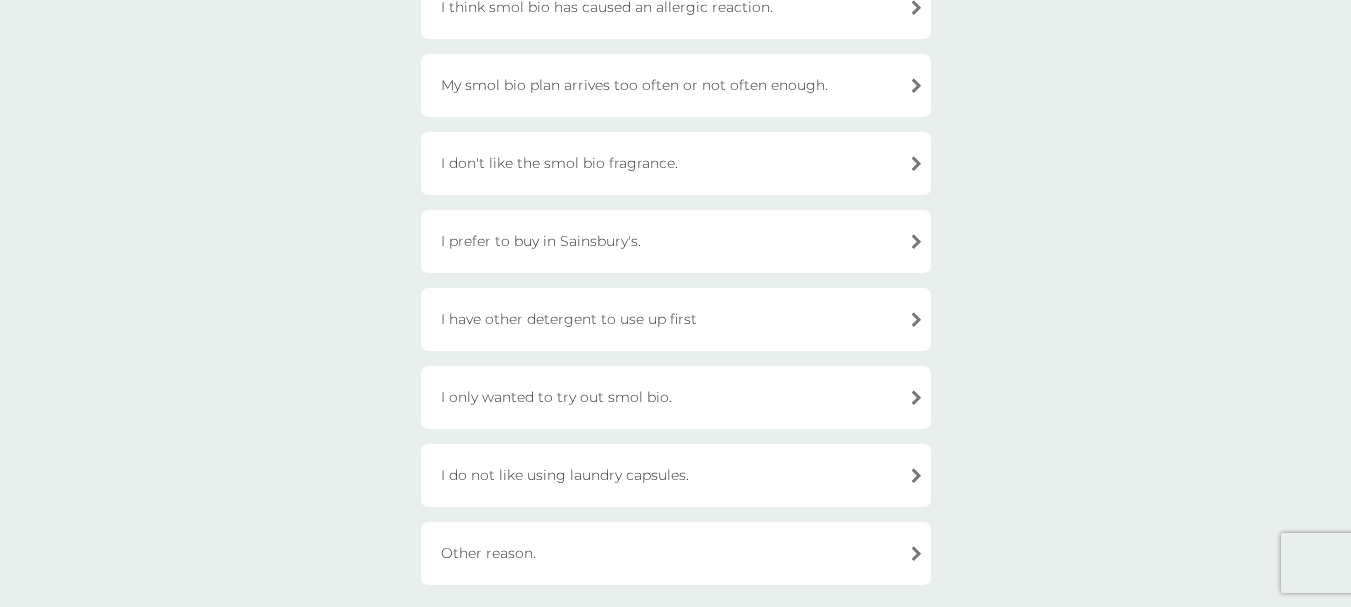 click on "Other reason." at bounding box center (676, 553) 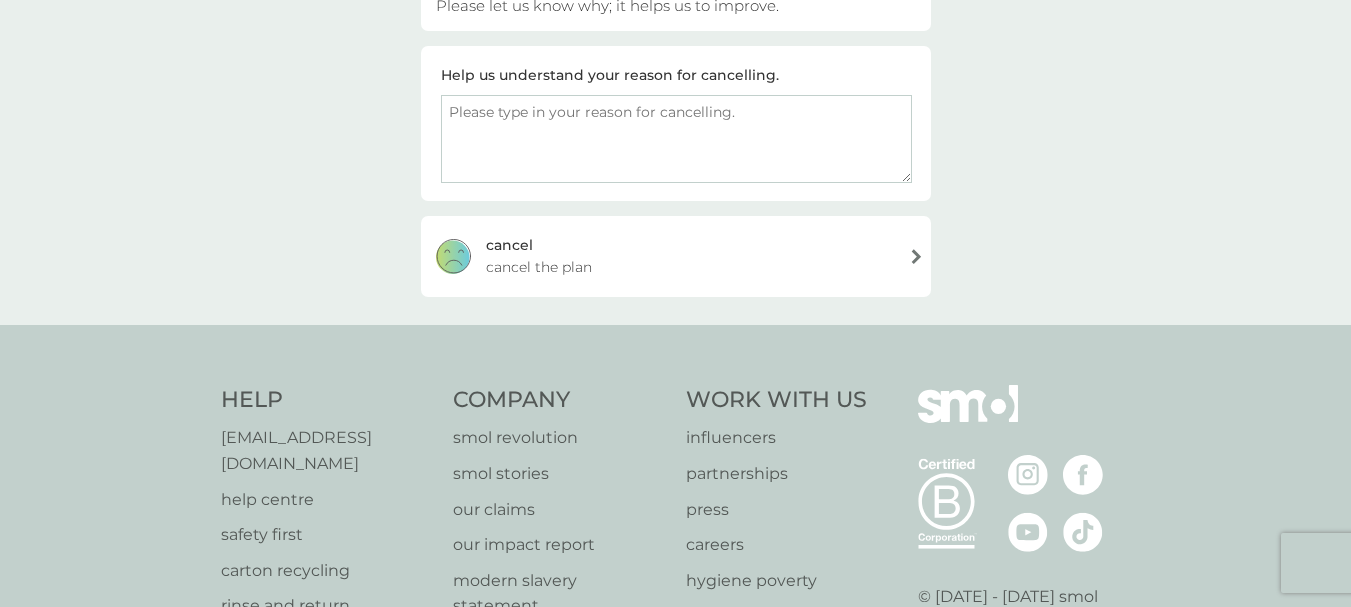 scroll, scrollTop: 304, scrollLeft: 0, axis: vertical 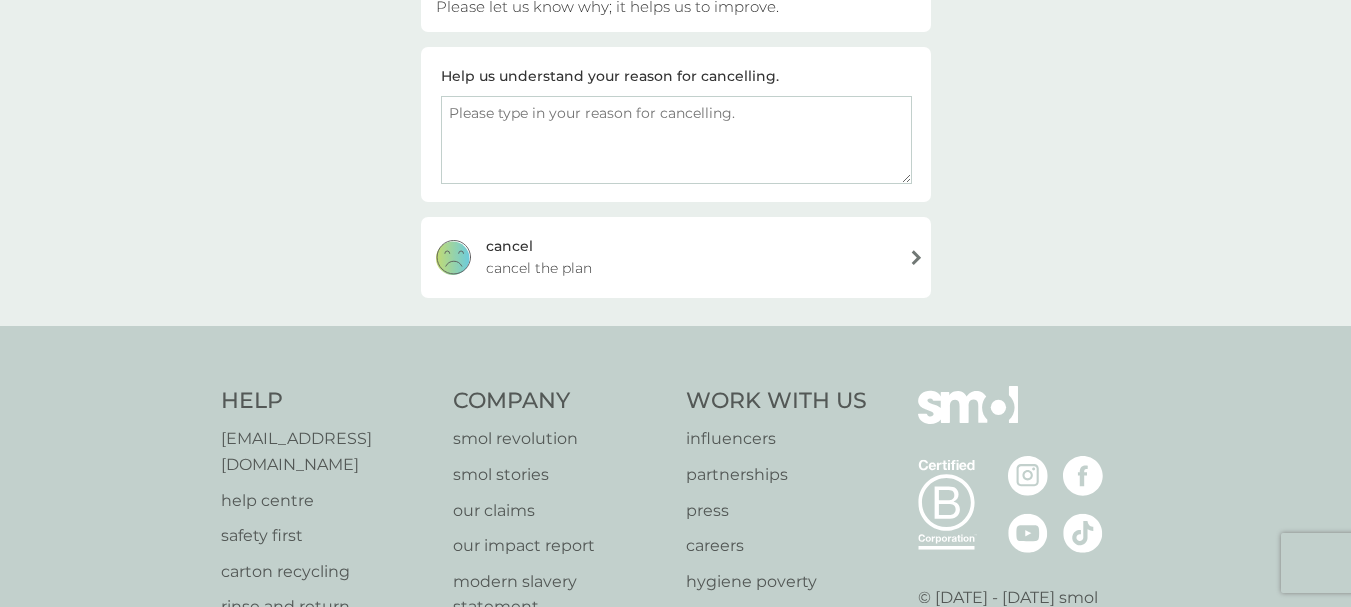 click at bounding box center [676, 140] 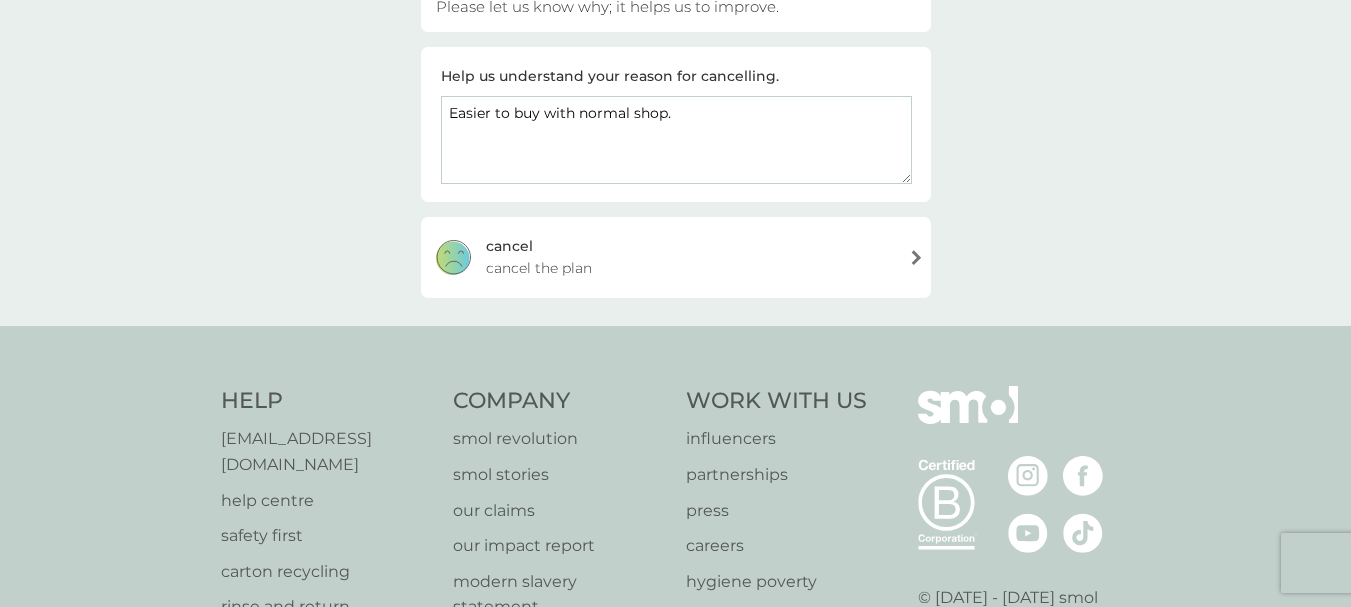 type on "Easier to buy with normal shop." 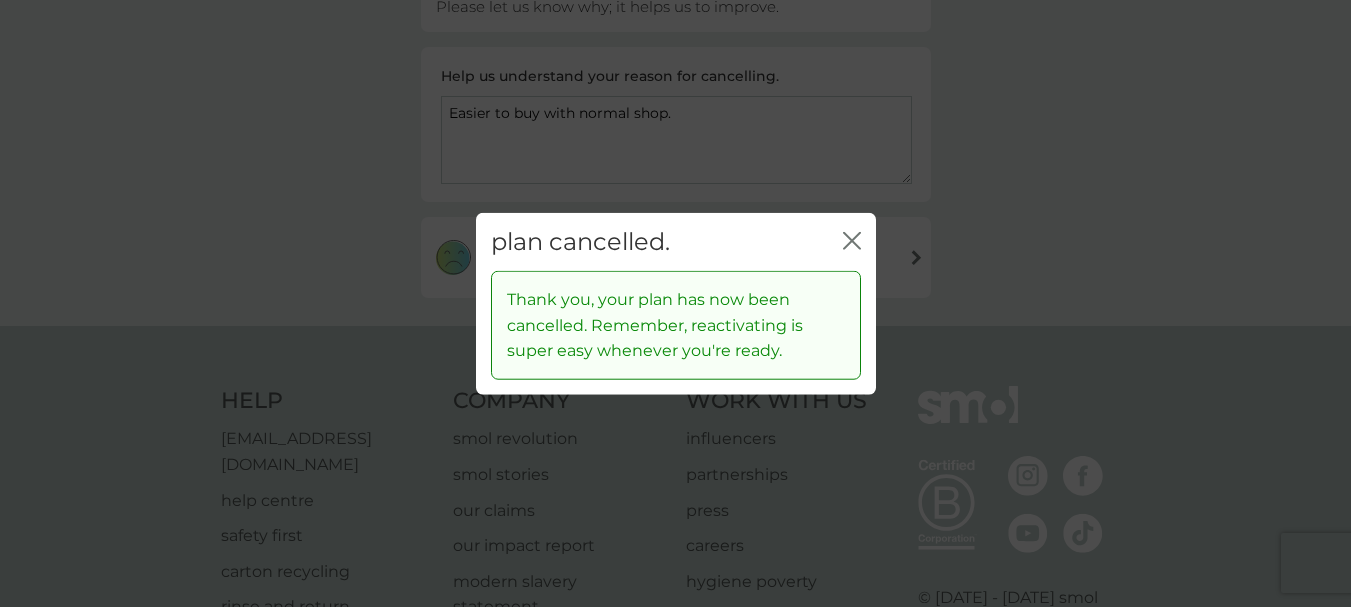 click on "plan cancelled. close" at bounding box center (676, 241) 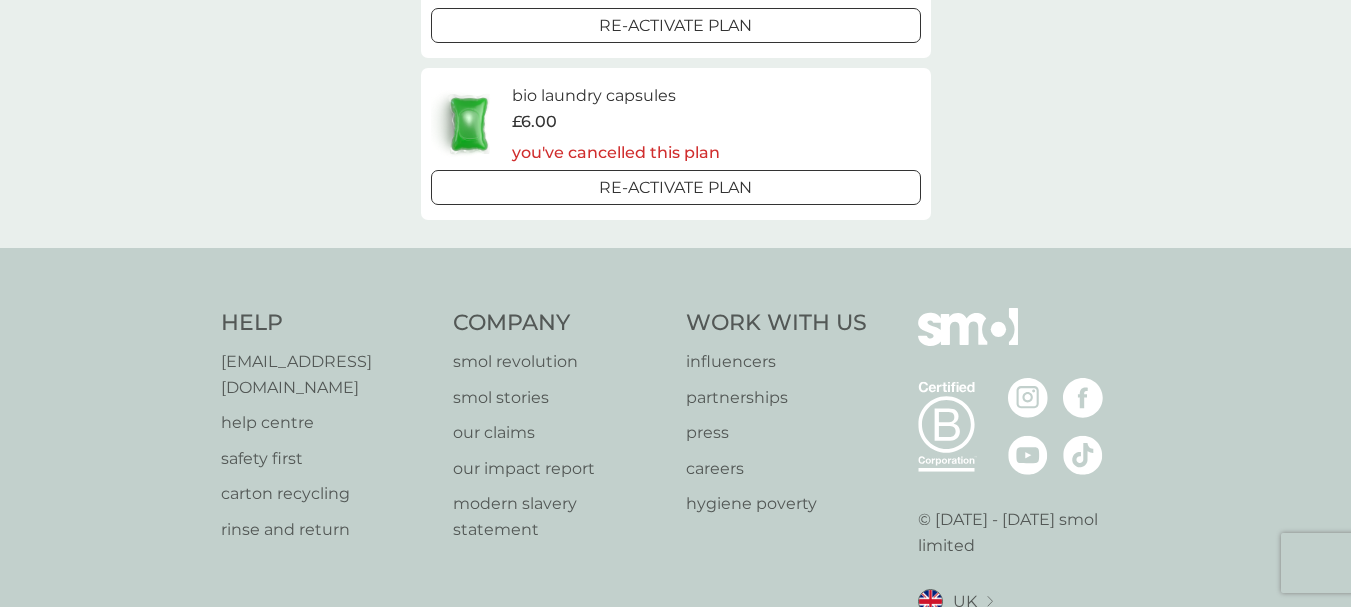 scroll, scrollTop: 0, scrollLeft: 0, axis: both 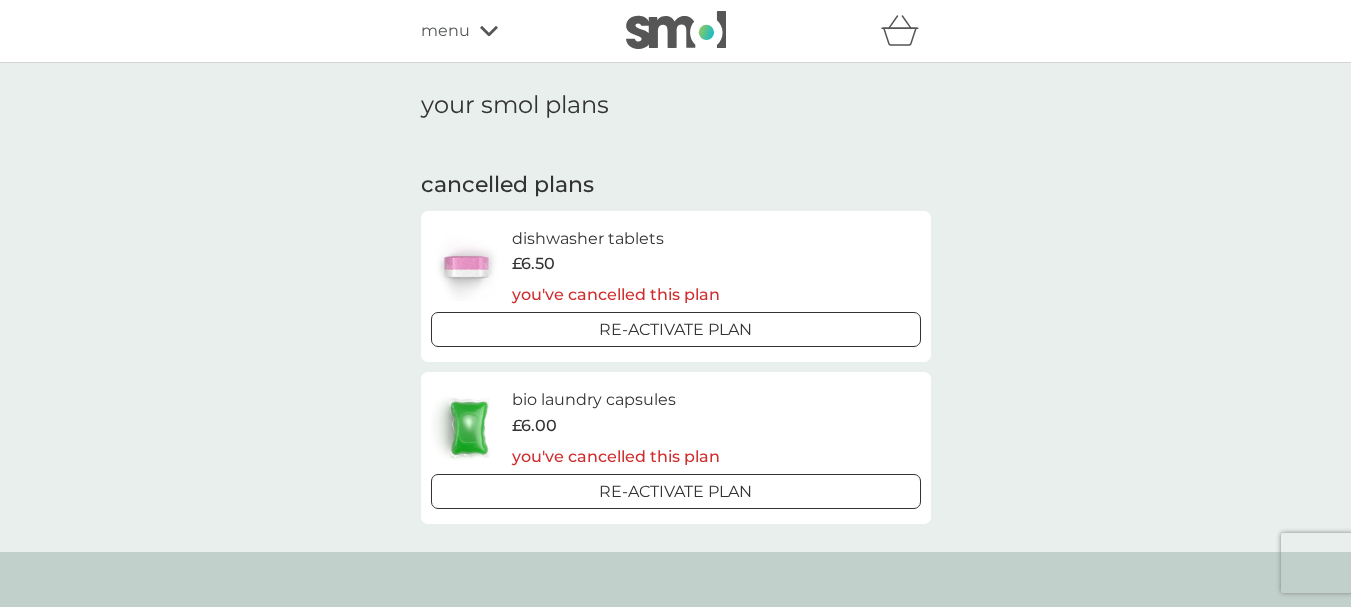 click on "menu" at bounding box center [506, 31] 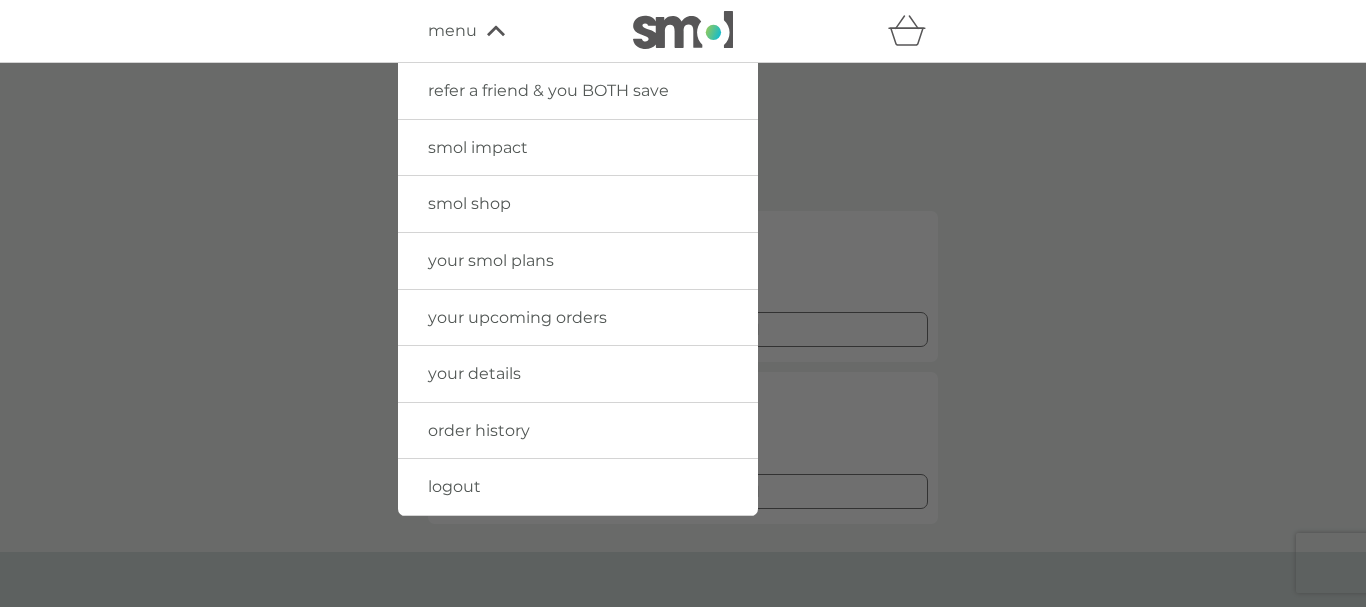 click on "your details" at bounding box center (474, 373) 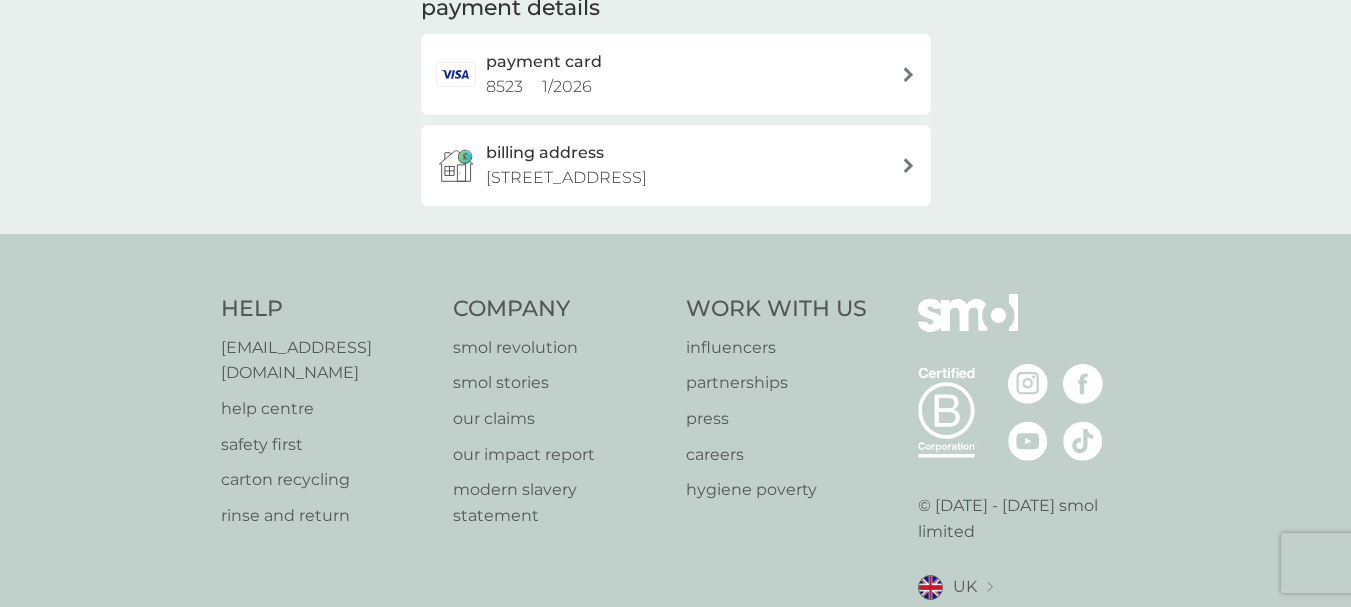scroll, scrollTop: 589, scrollLeft: 0, axis: vertical 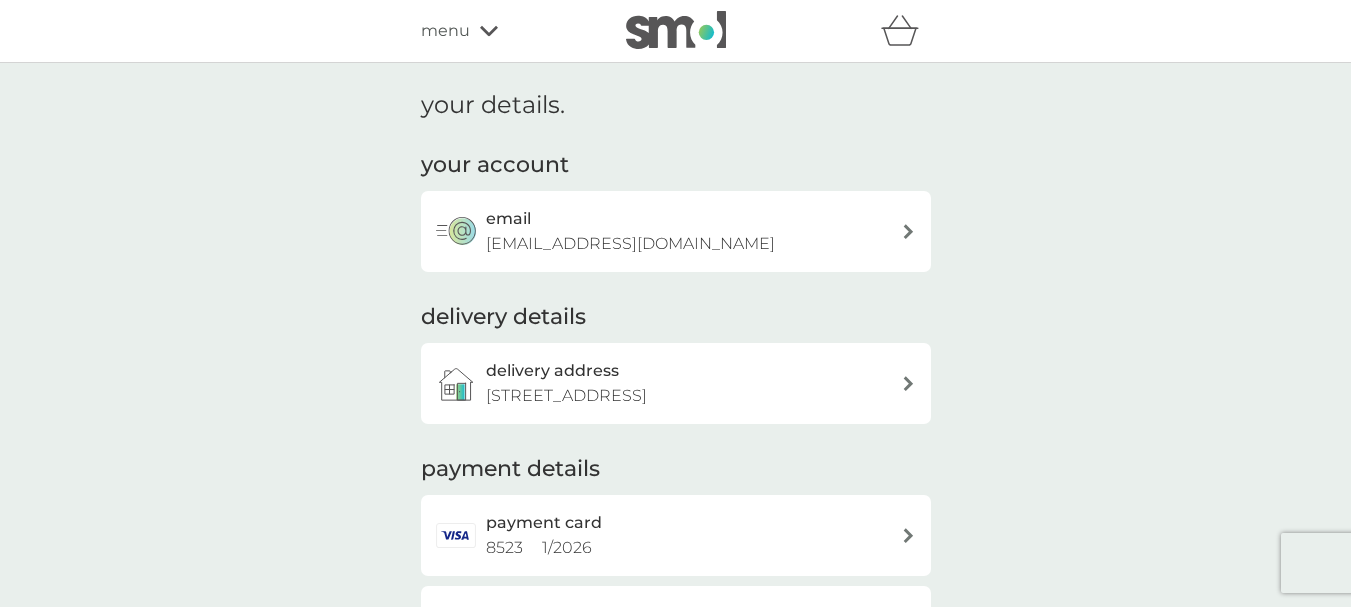 click 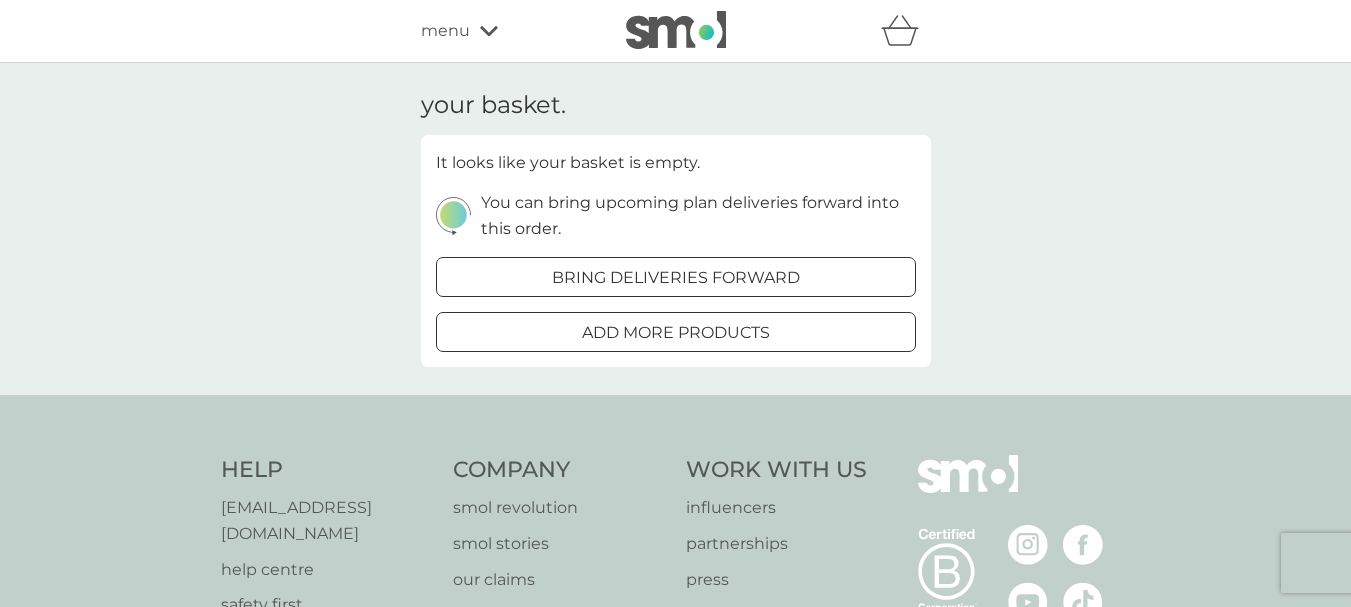 click at bounding box center [676, 30] 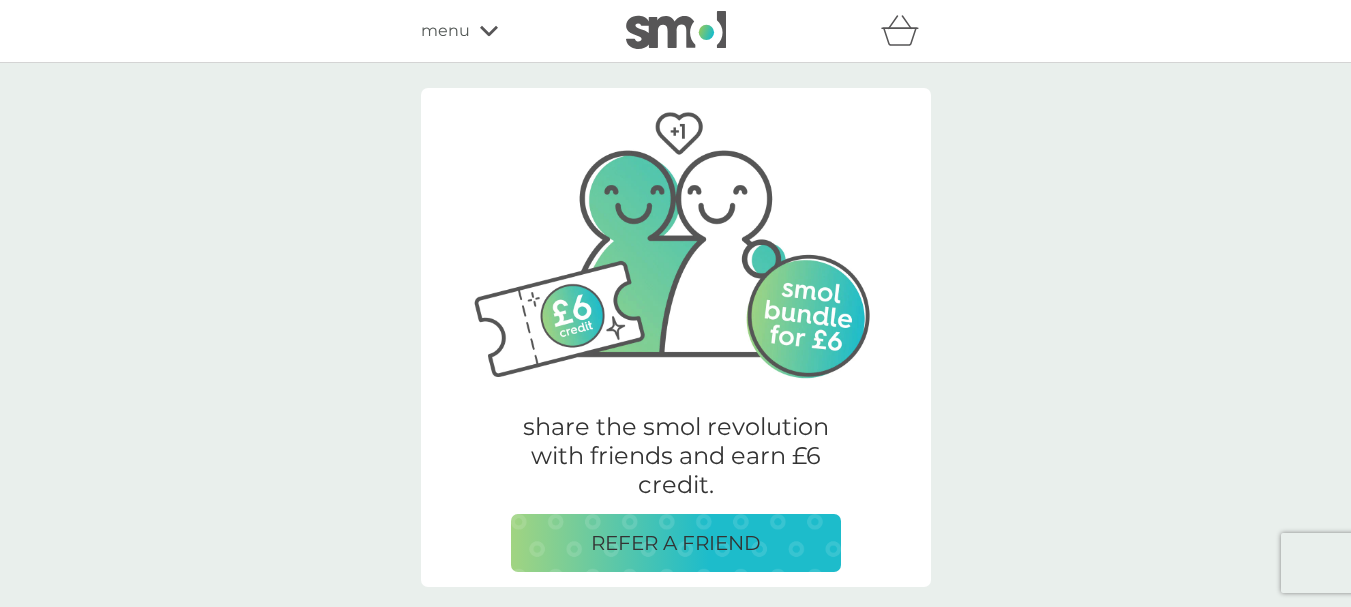 scroll, scrollTop: 1021, scrollLeft: 0, axis: vertical 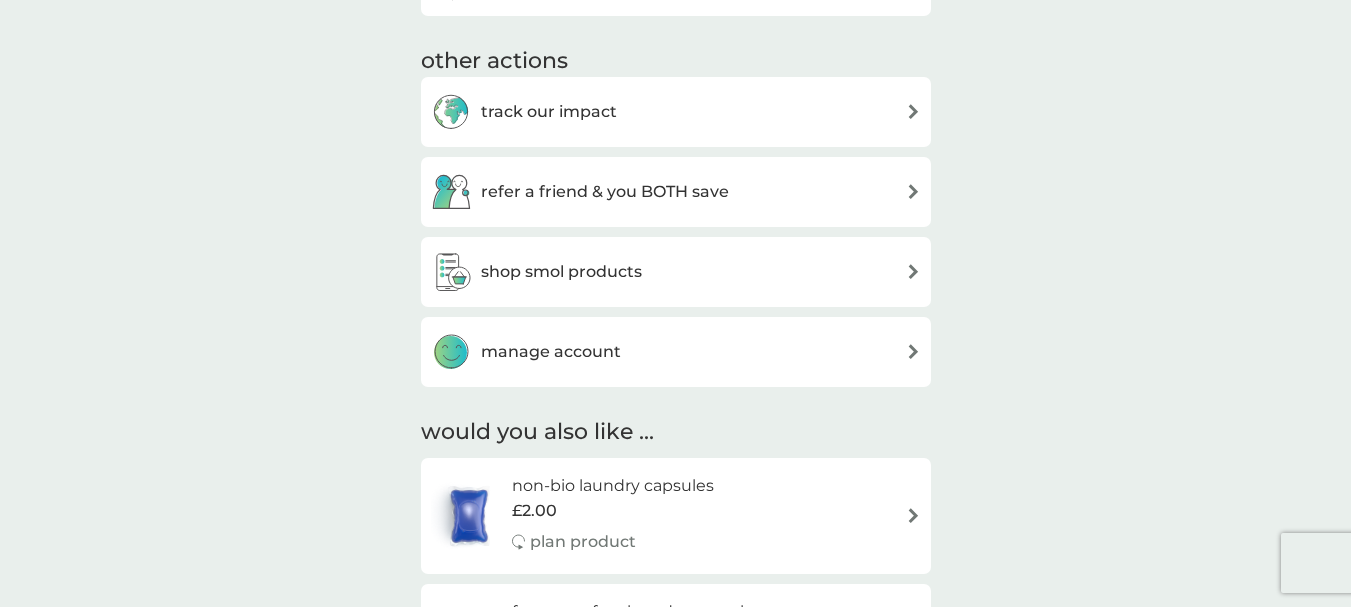 click on "manage account" at bounding box center [676, 352] 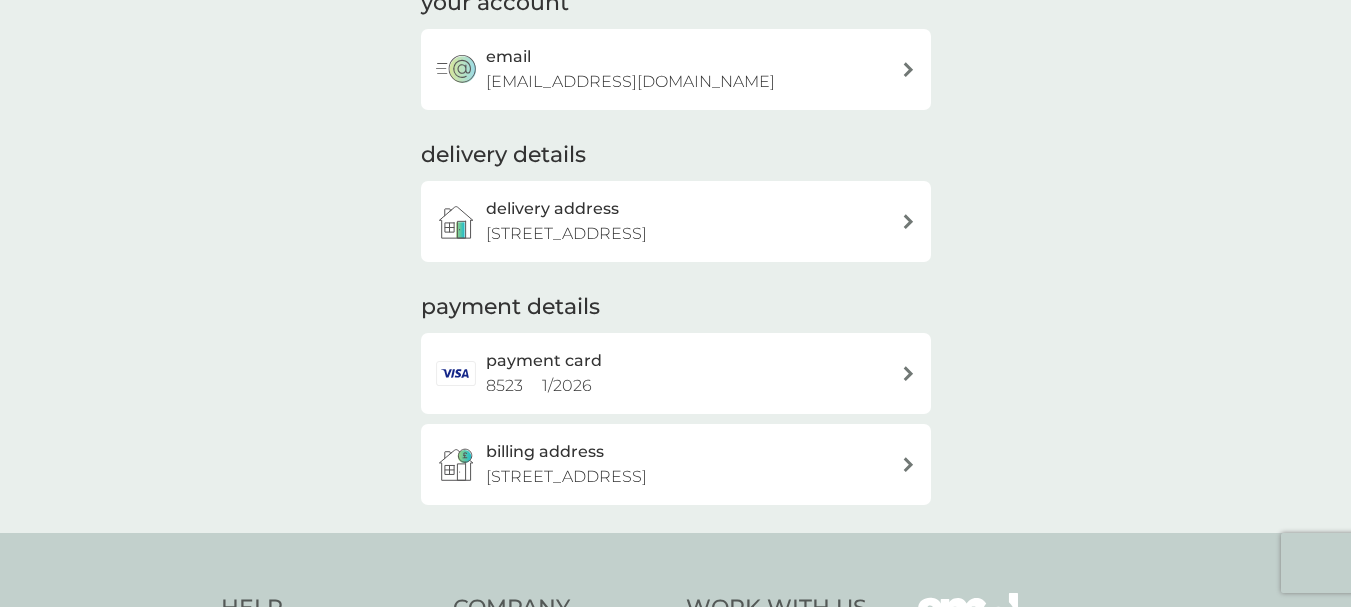 scroll, scrollTop: 179, scrollLeft: 0, axis: vertical 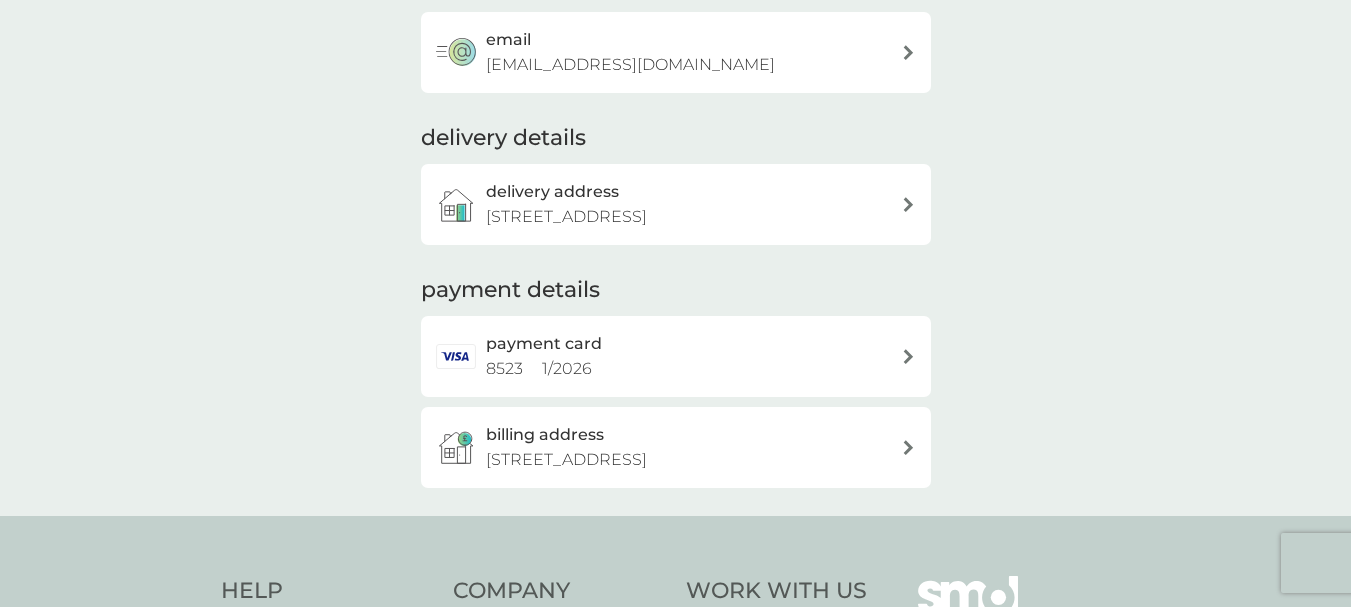 click on "payment card 8523   1 / 2026" at bounding box center [676, 356] 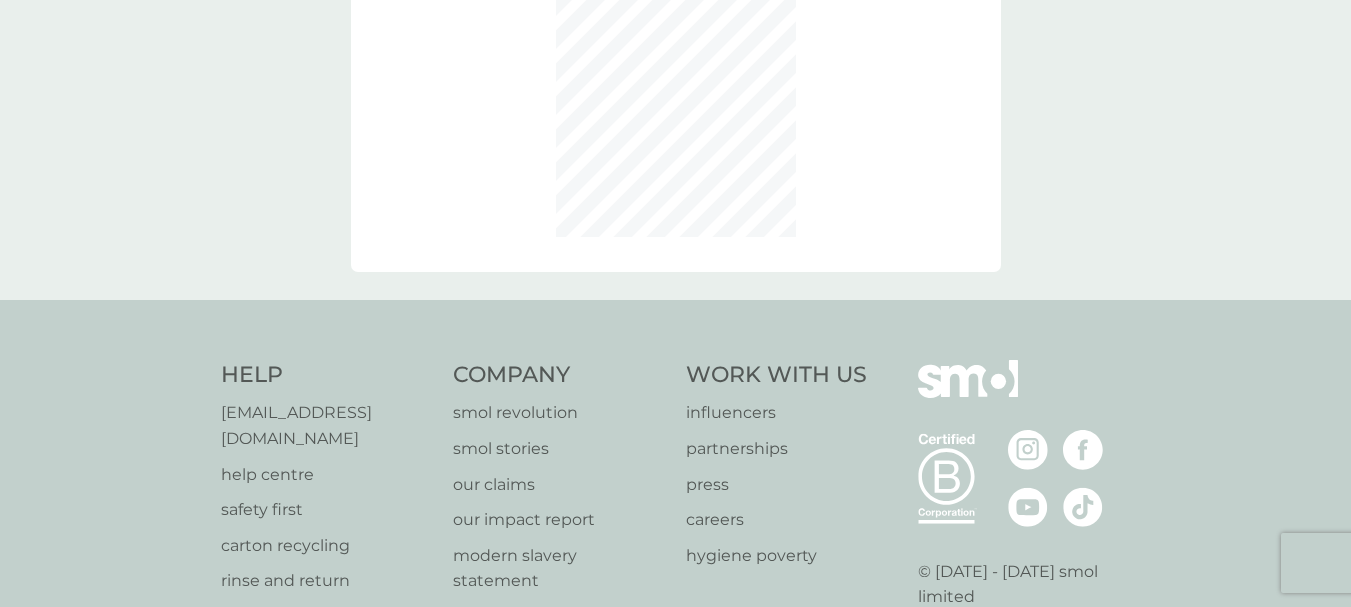 scroll, scrollTop: 0, scrollLeft: 0, axis: both 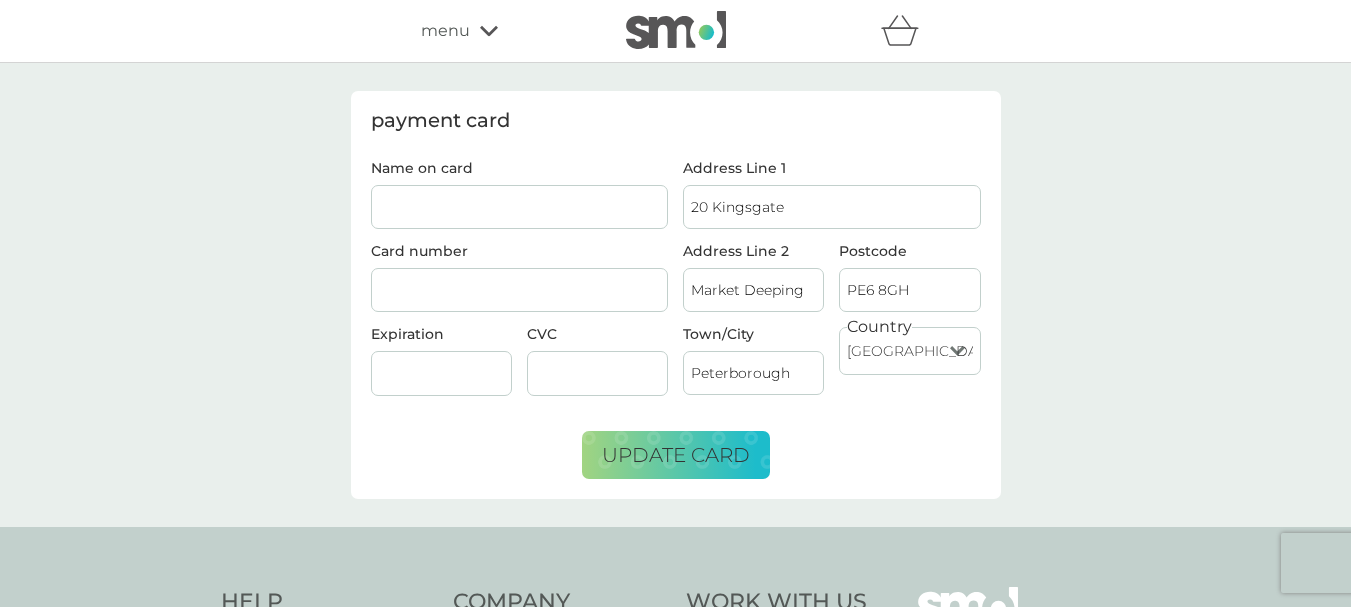 click on "menu" at bounding box center (506, 31) 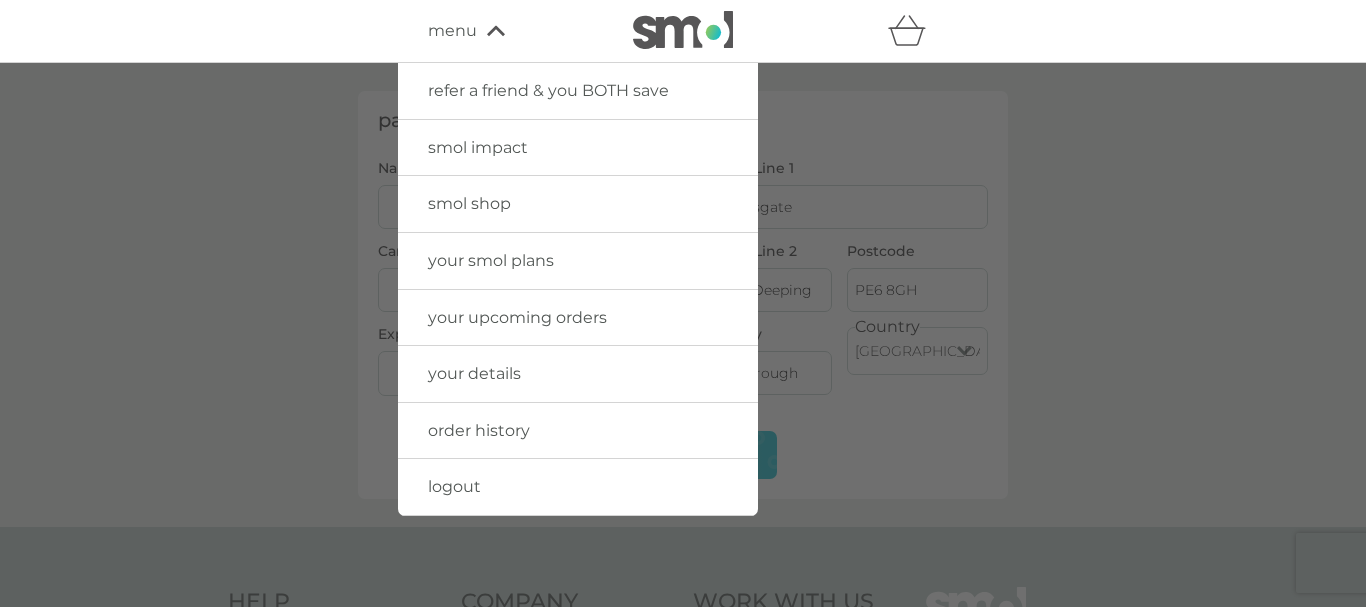 click on "your details" at bounding box center [578, 374] 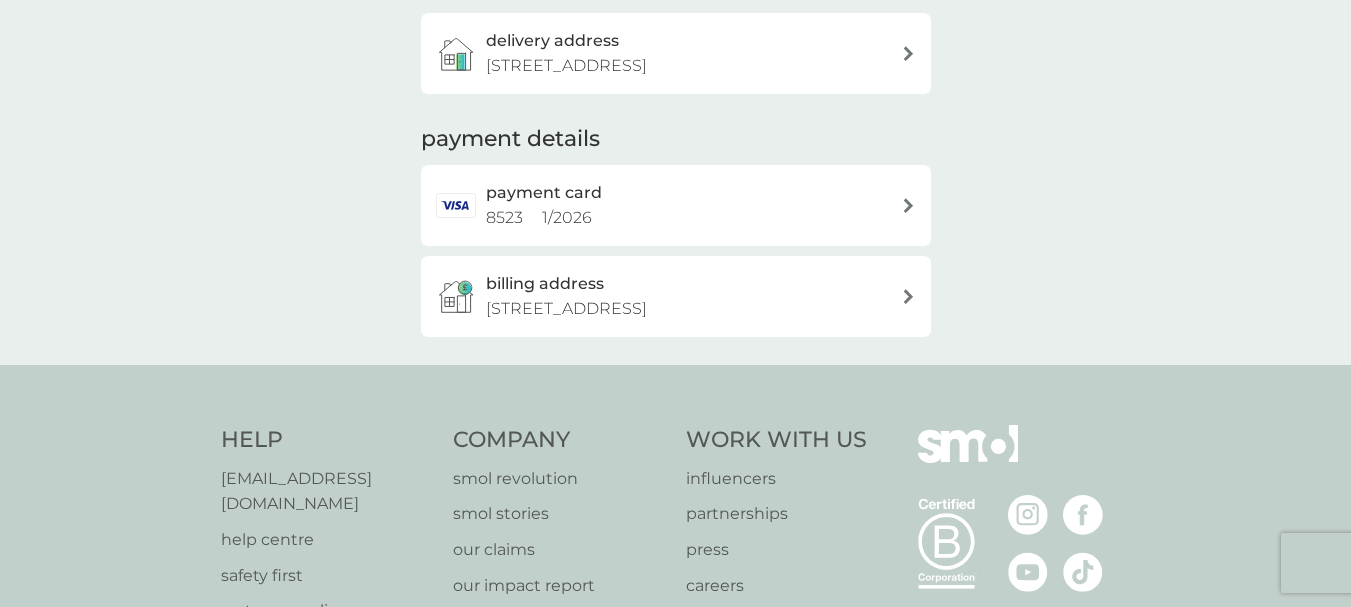 scroll, scrollTop: 0, scrollLeft: 0, axis: both 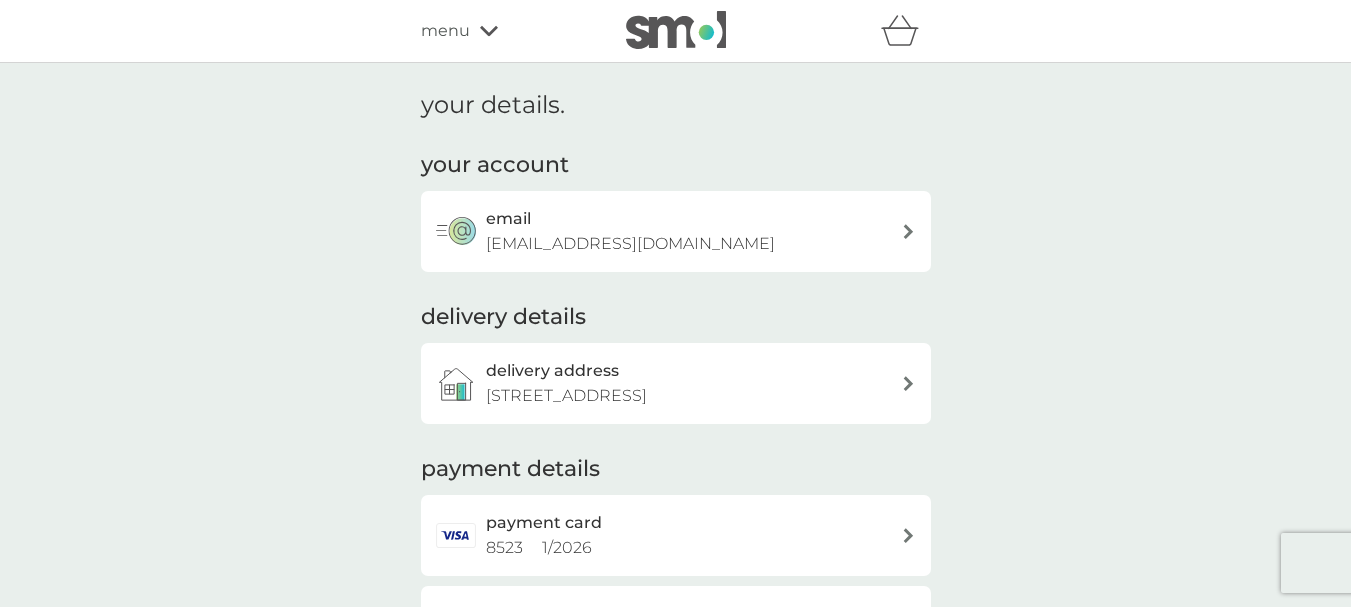 click 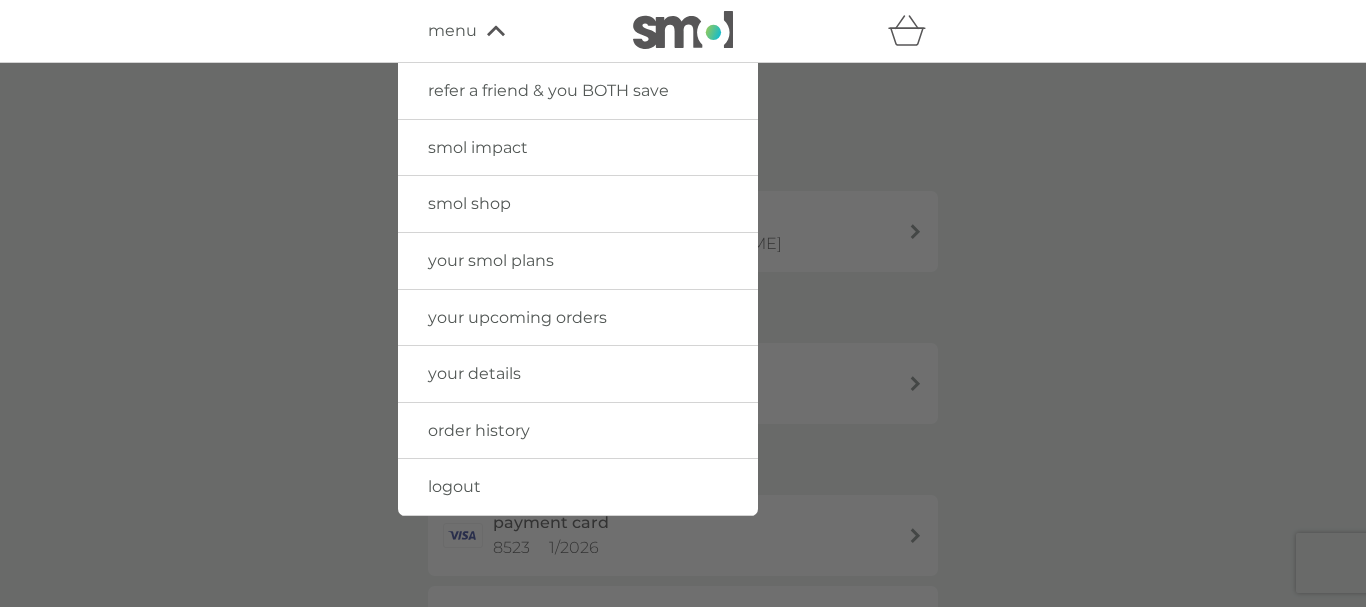 click on "your upcoming orders" at bounding box center [517, 317] 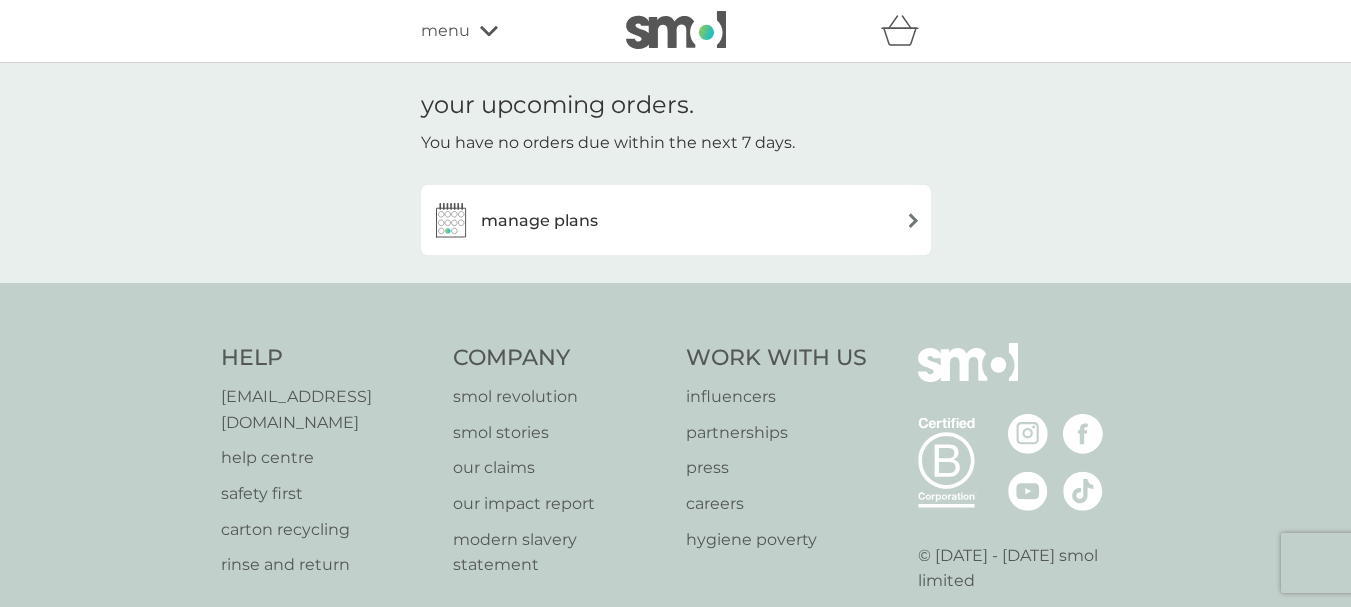 click on "manage plans" at bounding box center (676, 220) 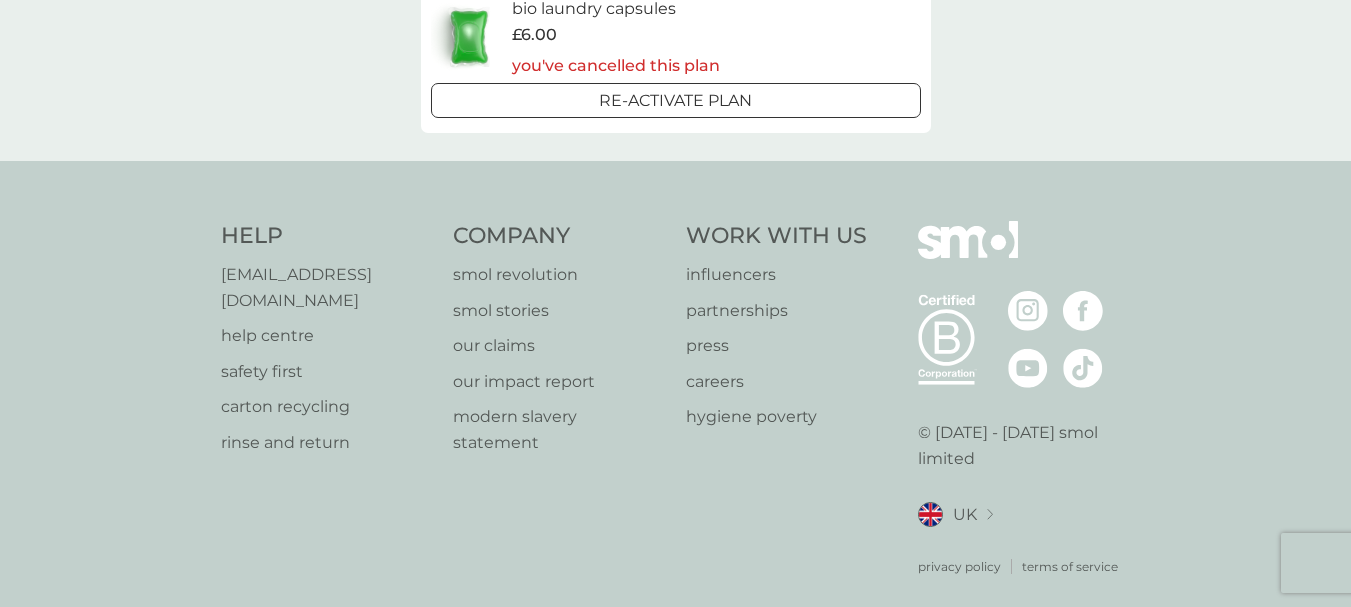 scroll, scrollTop: 395, scrollLeft: 0, axis: vertical 